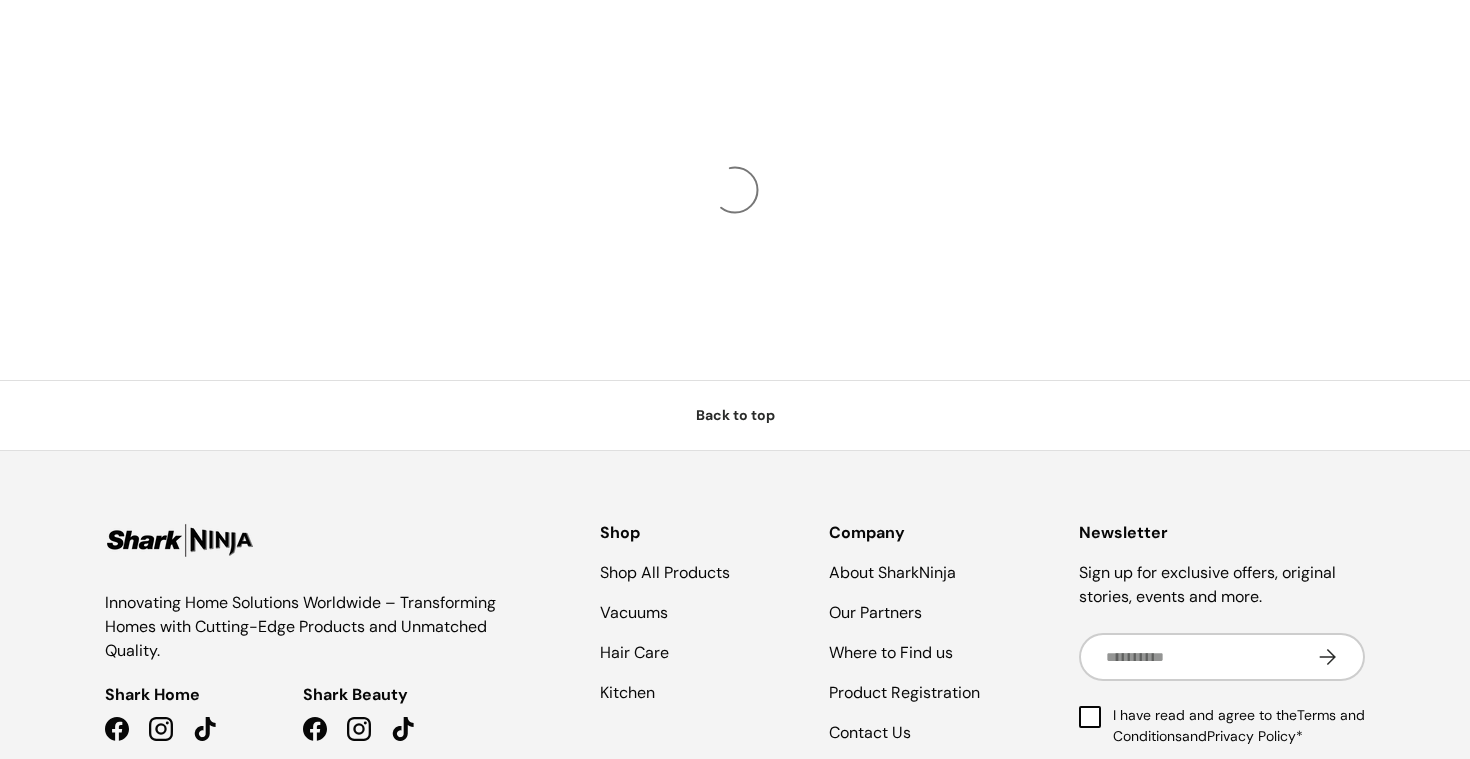 scroll, scrollTop: 0, scrollLeft: 0, axis: both 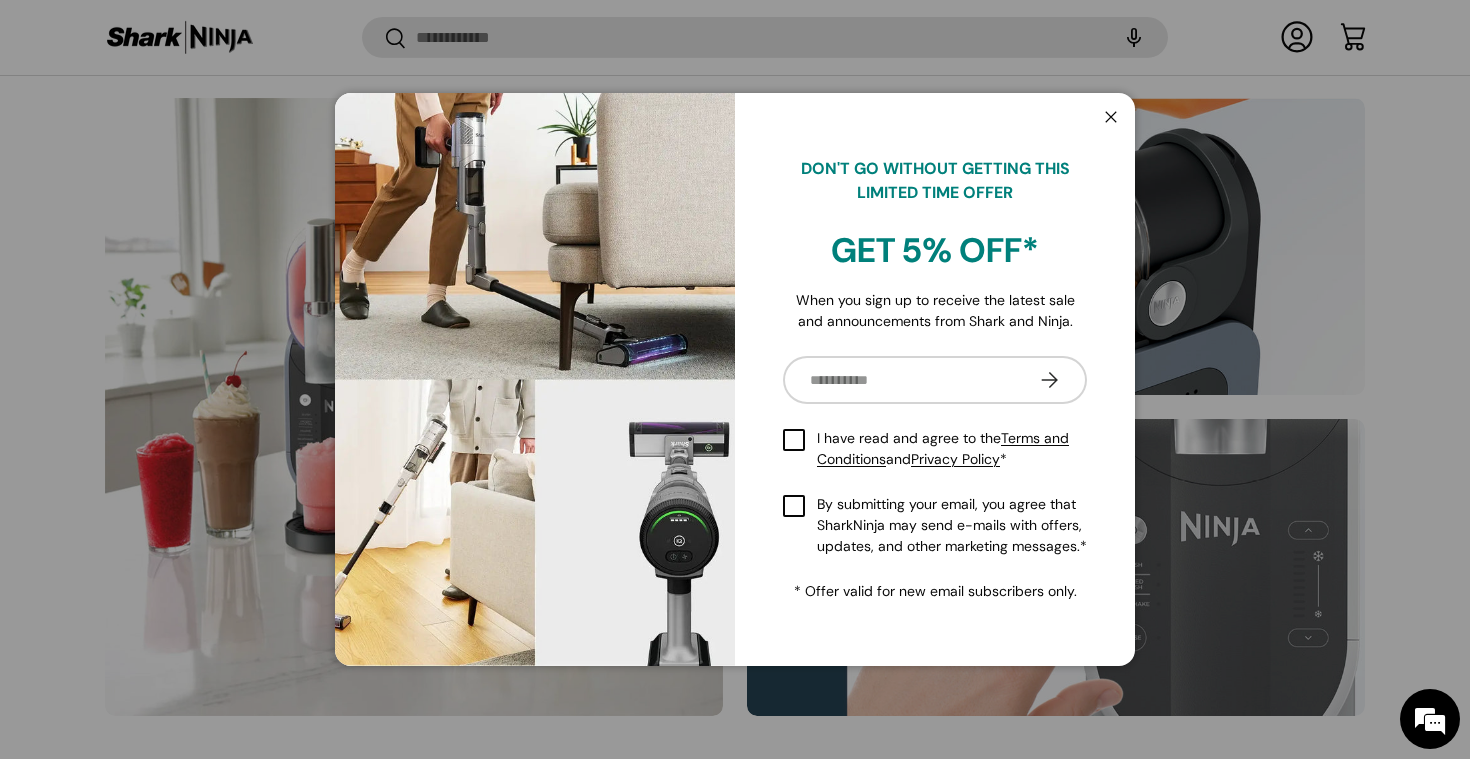 click on "Close" at bounding box center (1111, 118) 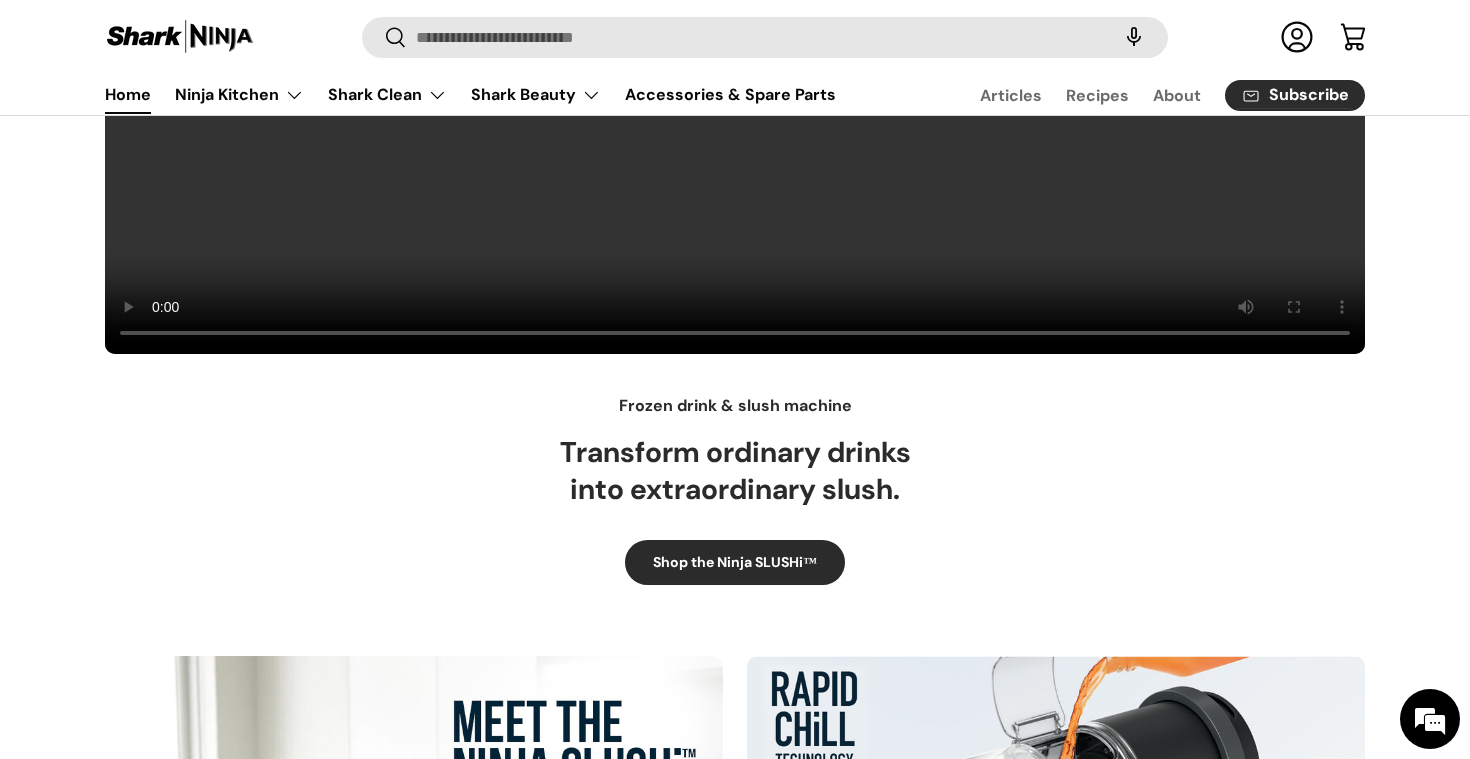 scroll, scrollTop: 0, scrollLeft: 0, axis: both 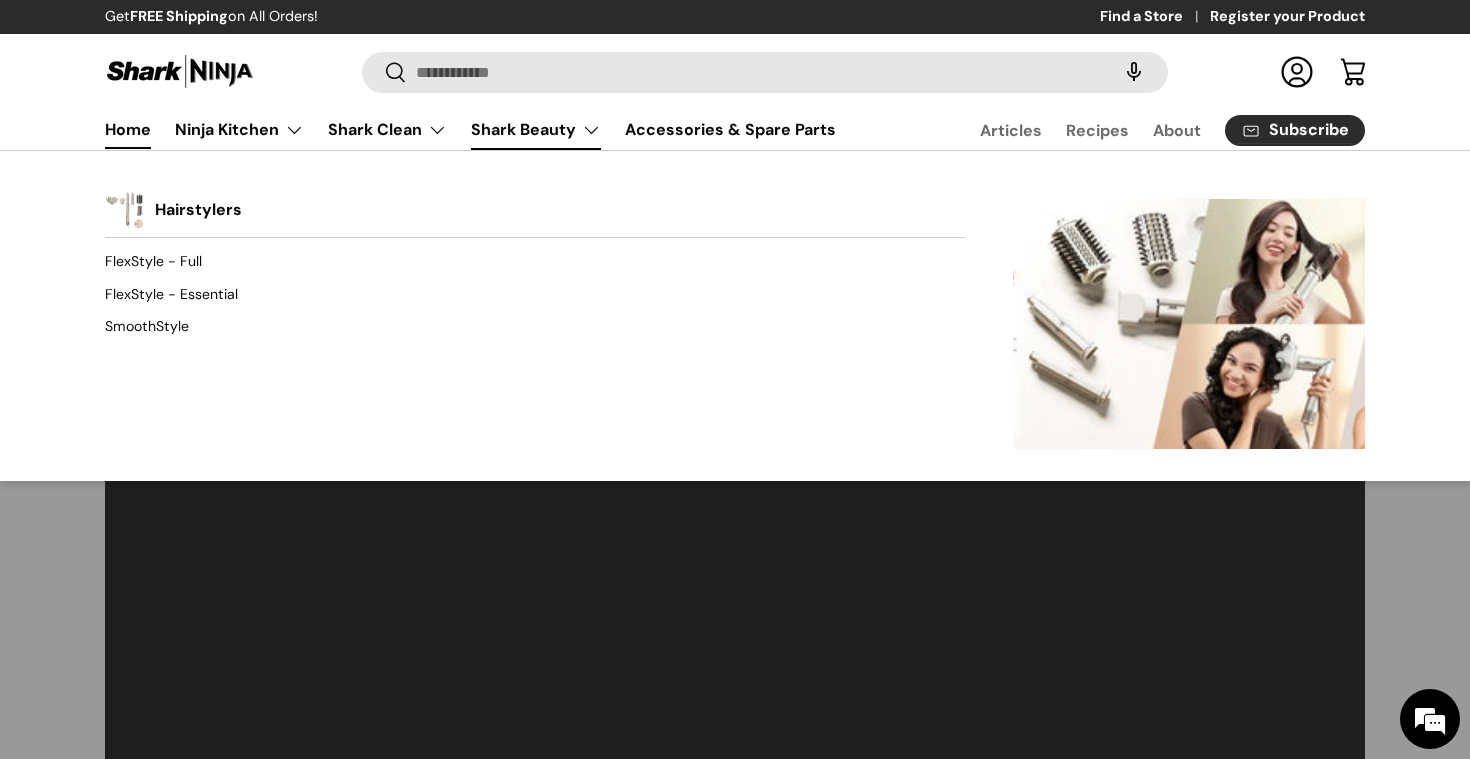 click on "Shark Beauty" at bounding box center (536, 130) 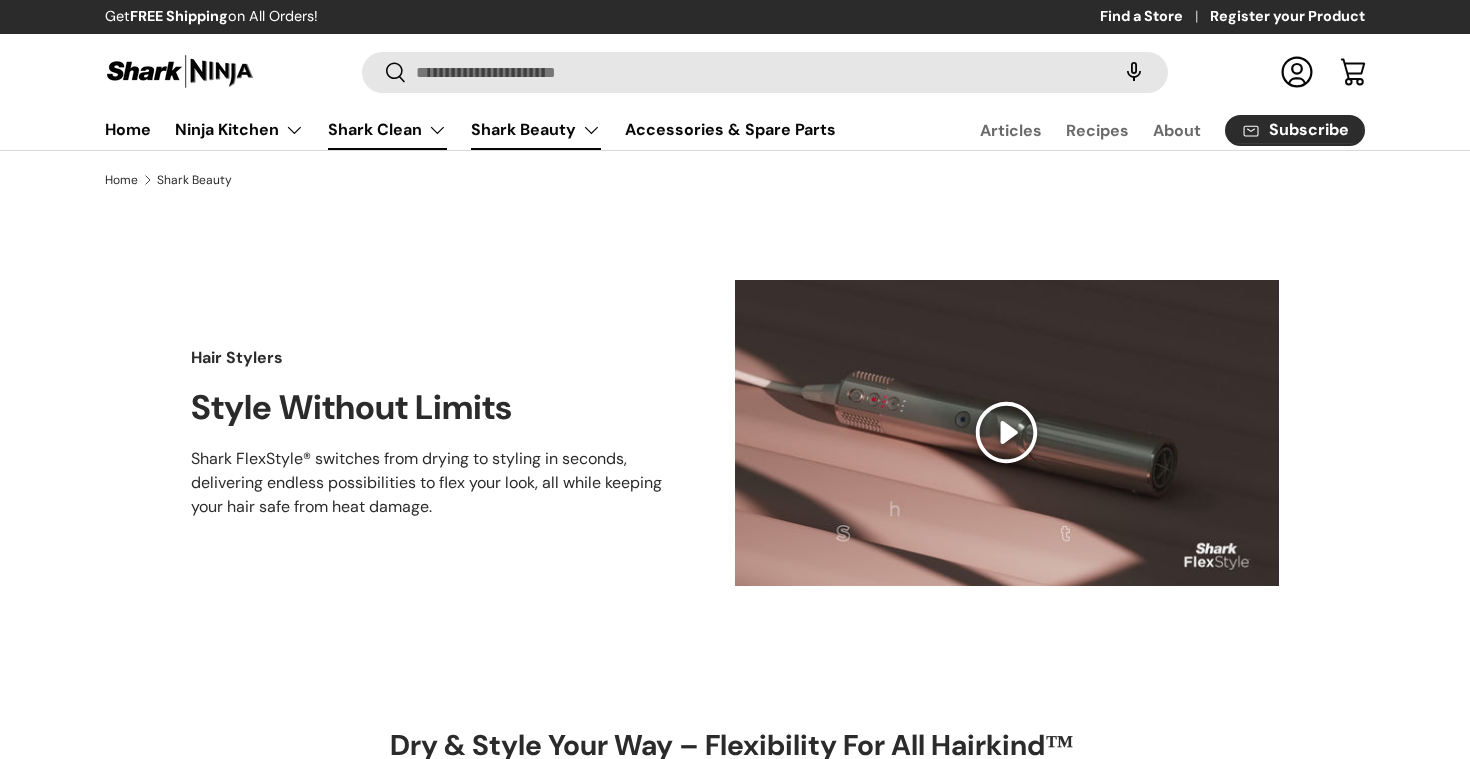 scroll, scrollTop: 0, scrollLeft: 0, axis: both 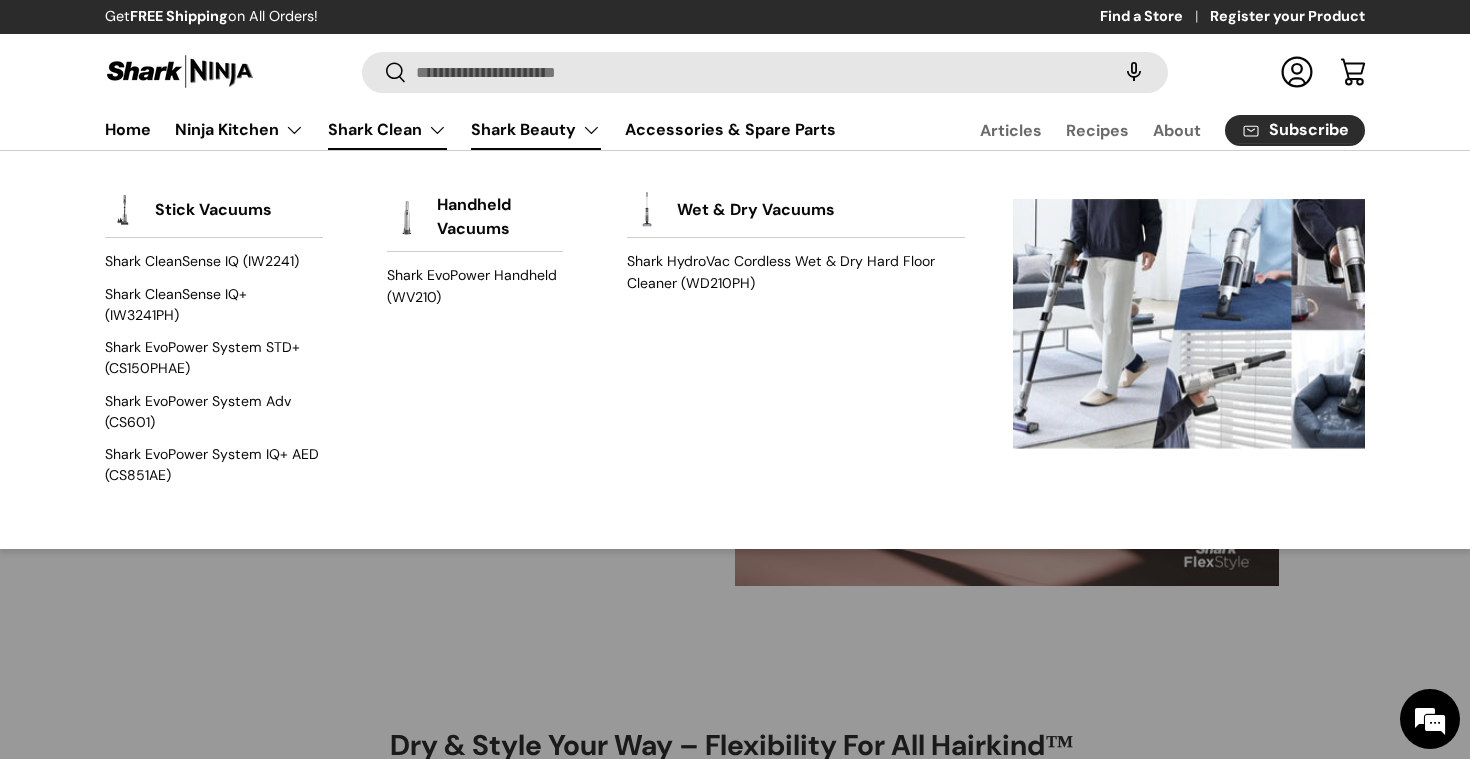 click on "Shark Clean" at bounding box center (387, 130) 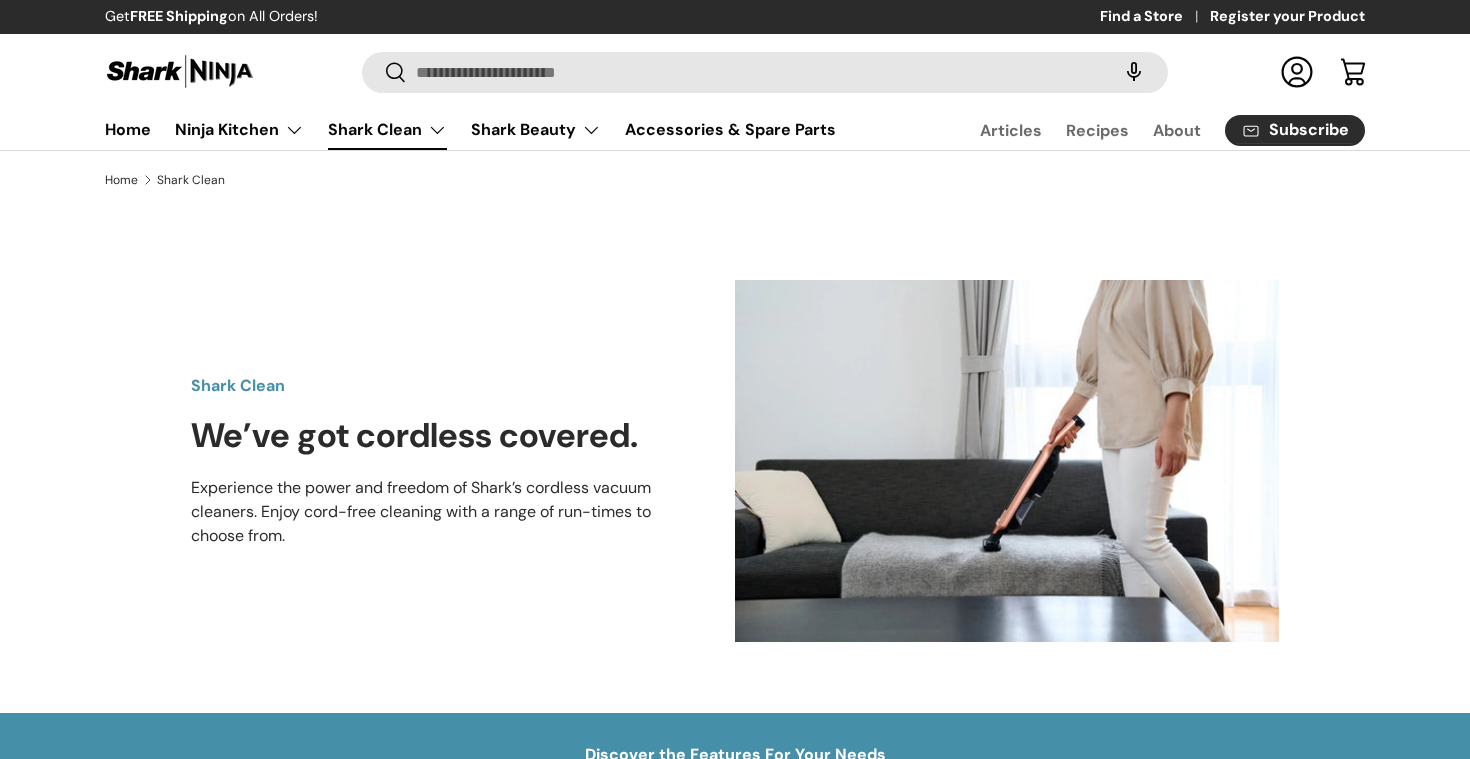 scroll, scrollTop: 0, scrollLeft: 0, axis: both 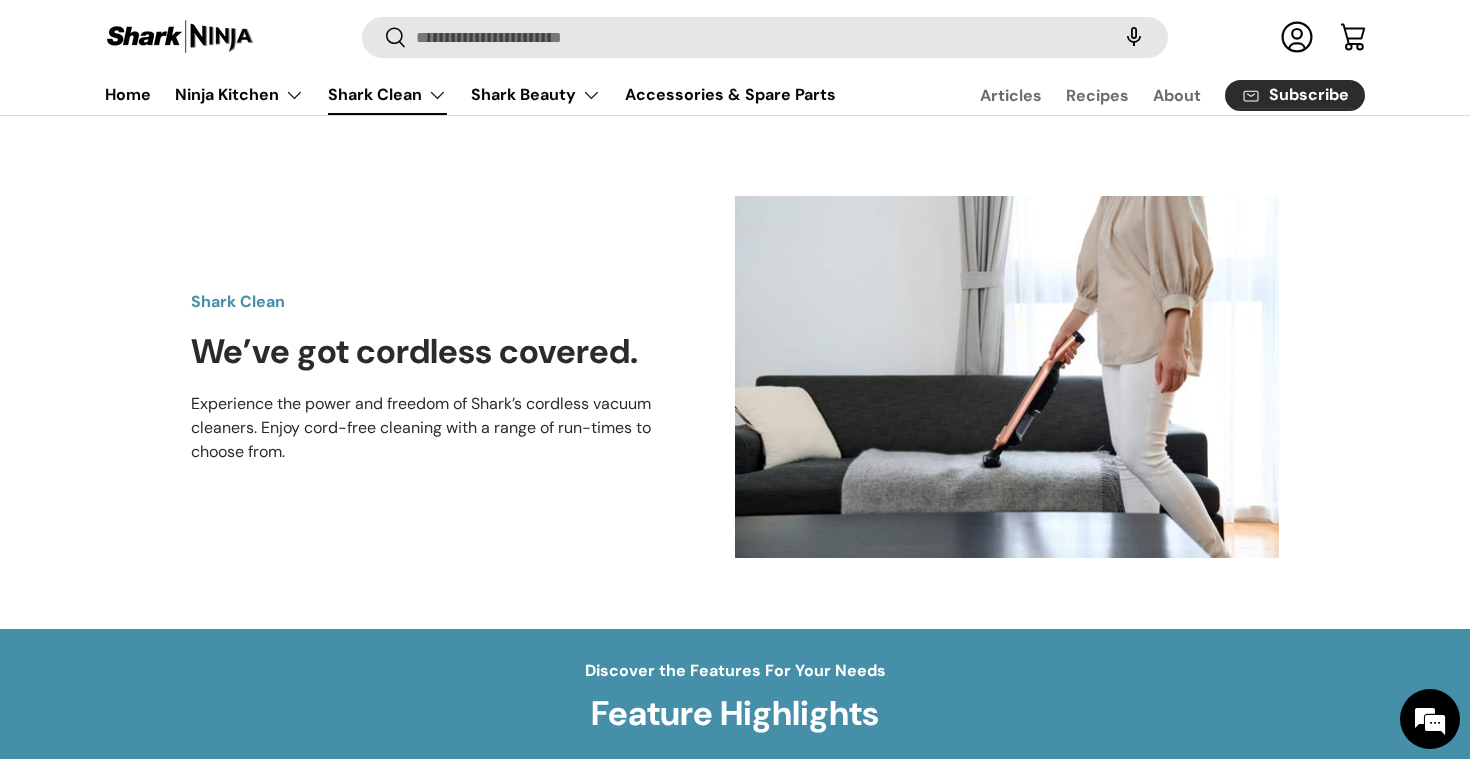 click at bounding box center [1007, 377] 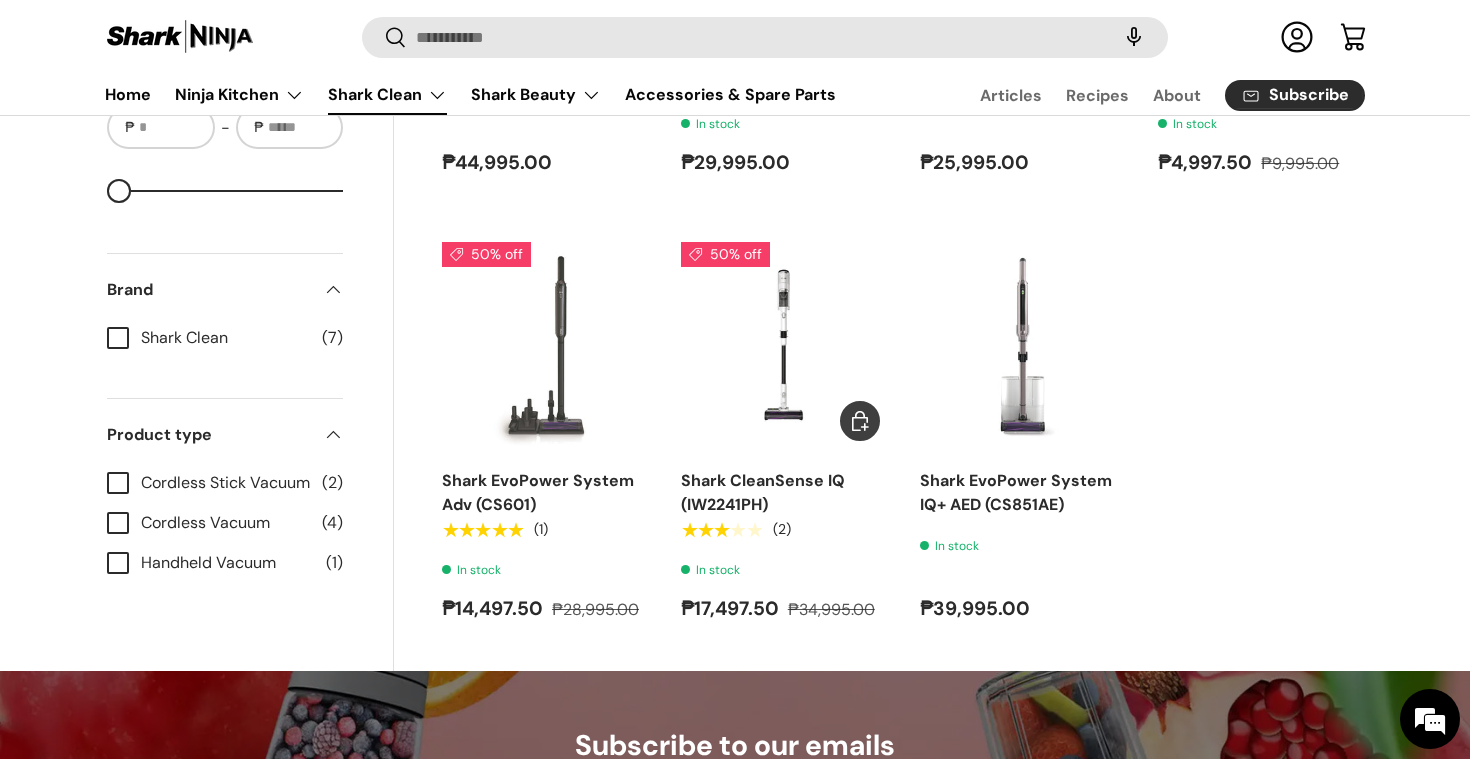 scroll, scrollTop: 1319, scrollLeft: 0, axis: vertical 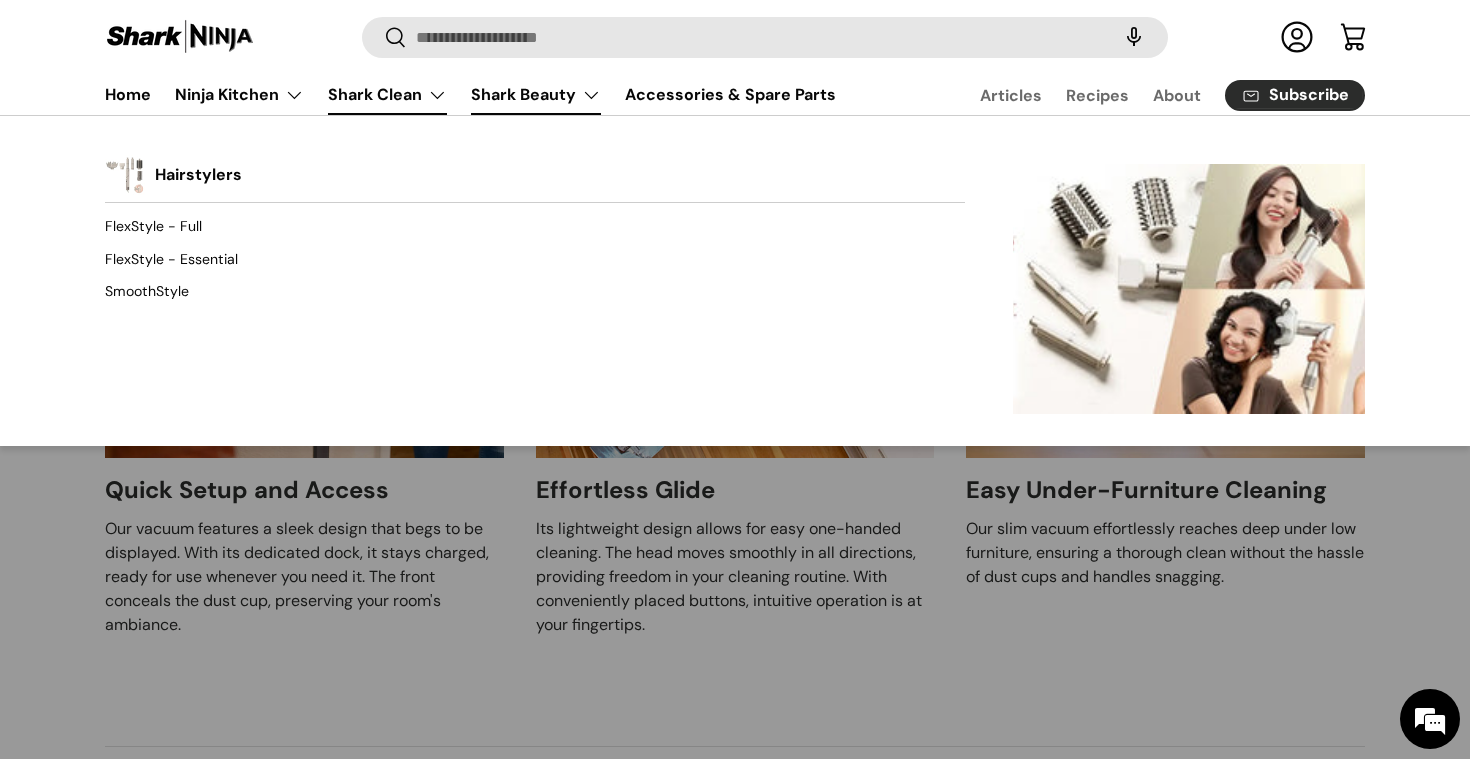 click on "Shark Beauty" at bounding box center [536, 95] 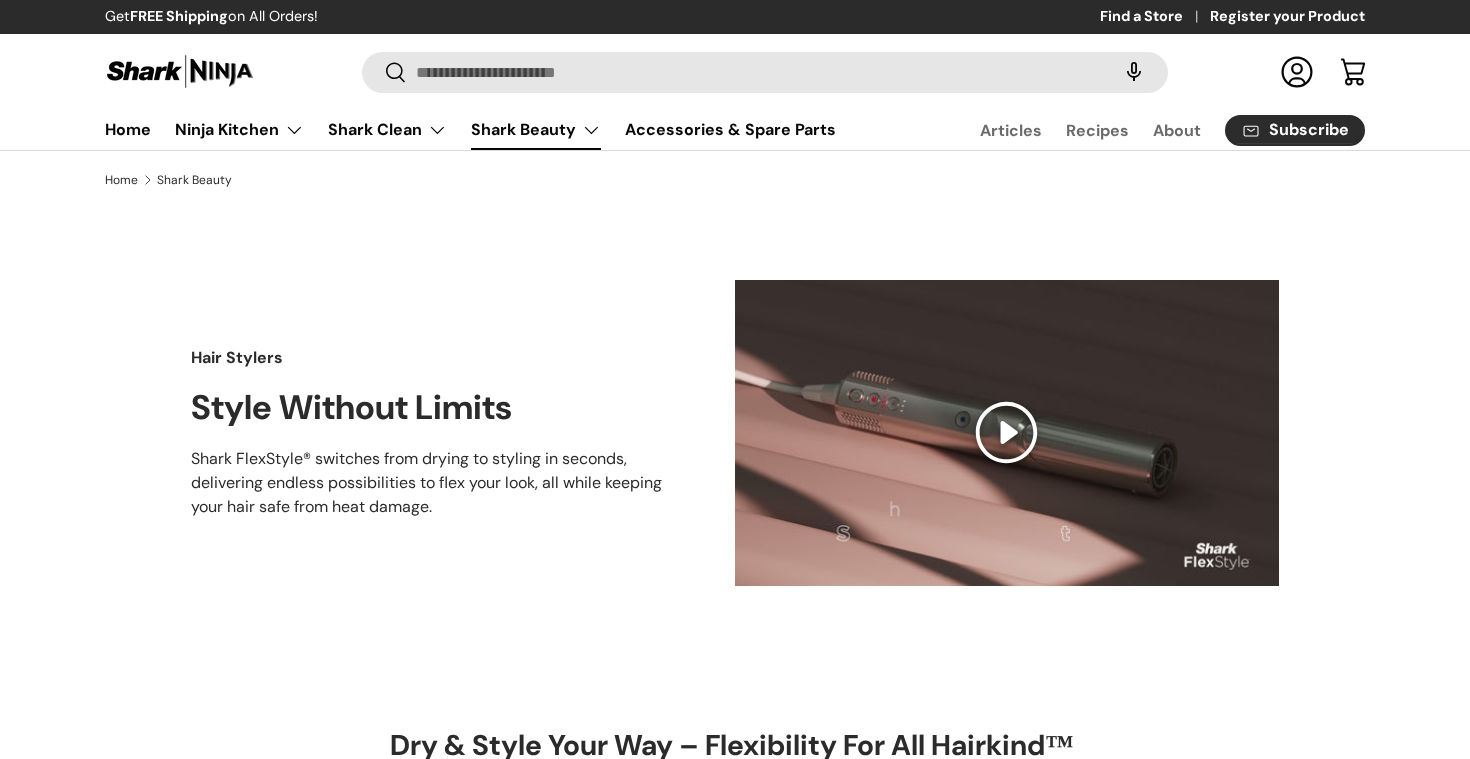 scroll, scrollTop: 0, scrollLeft: 0, axis: both 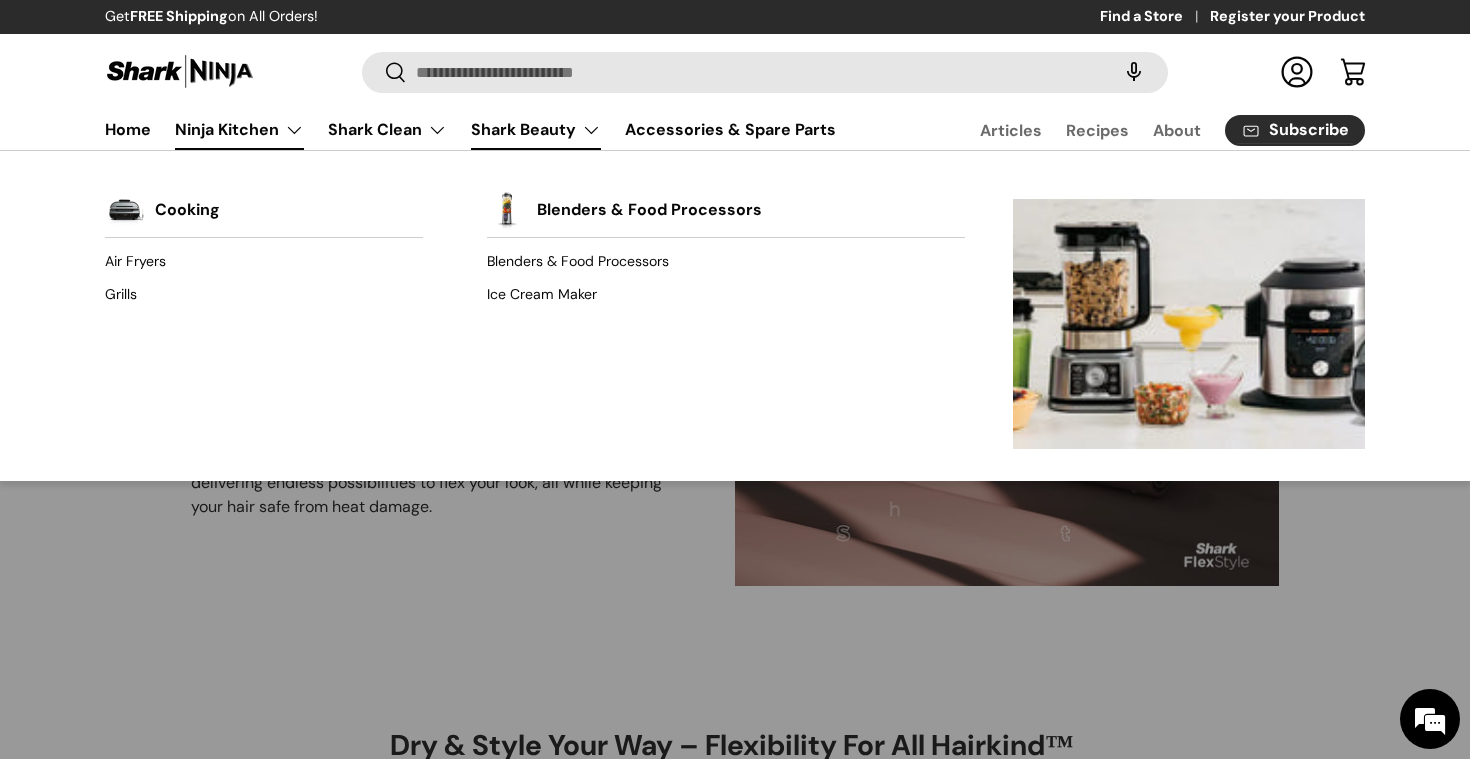 click on "Ninja Kitchen" at bounding box center (239, 130) 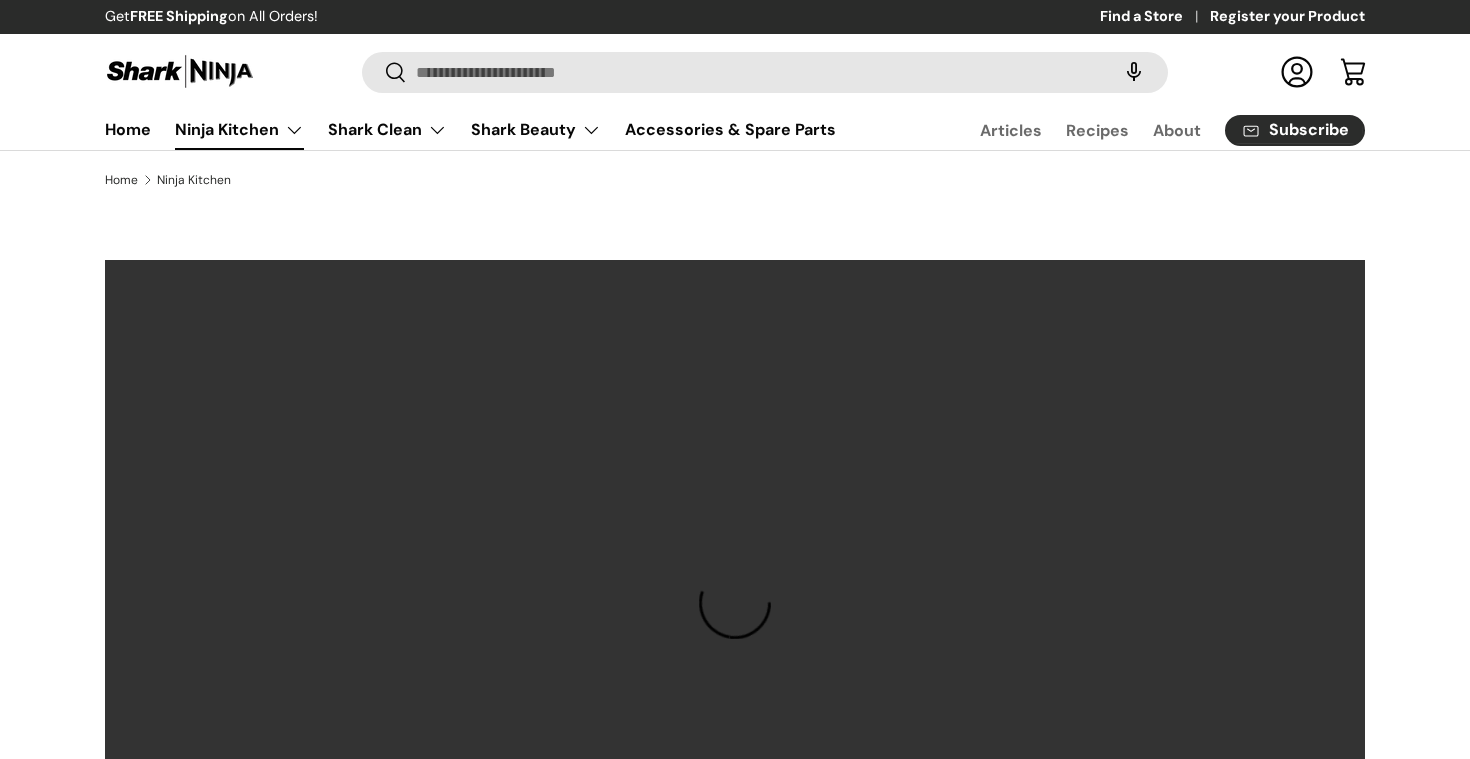 scroll, scrollTop: 0, scrollLeft: 0, axis: both 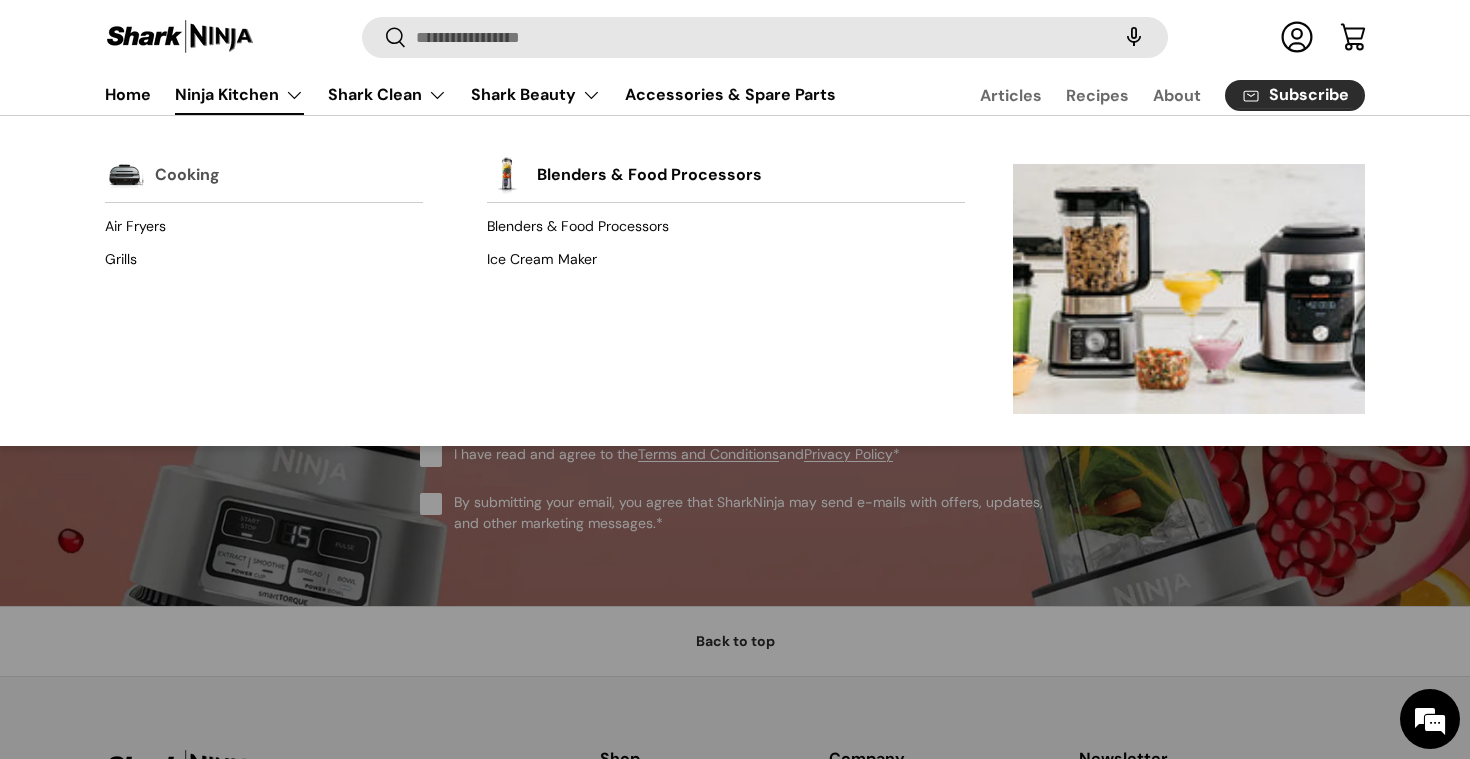 drag, startPoint x: 250, startPoint y: 92, endPoint x: 405, endPoint y: 191, distance: 183.91846 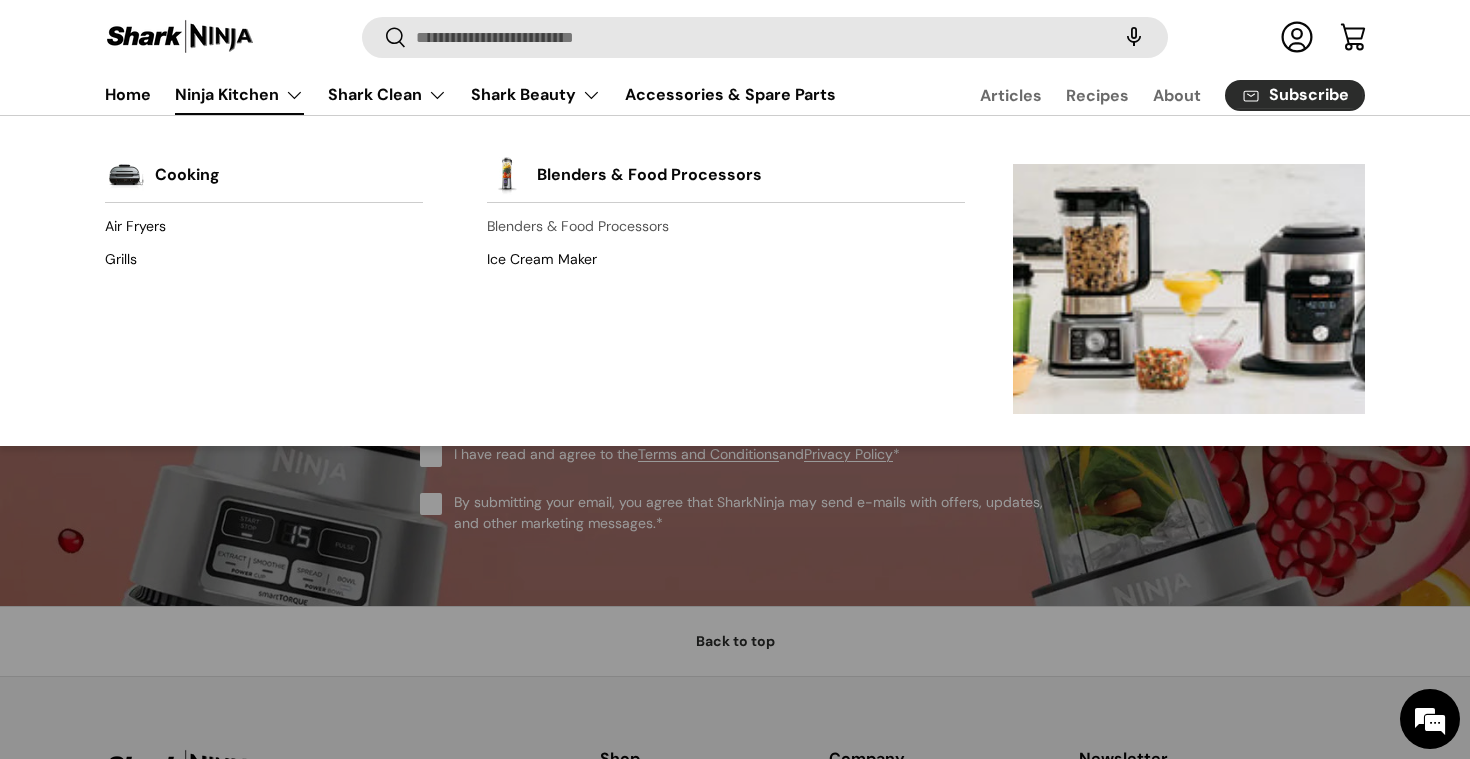 click on "Blenders & Food Processors" at bounding box center (726, 227) 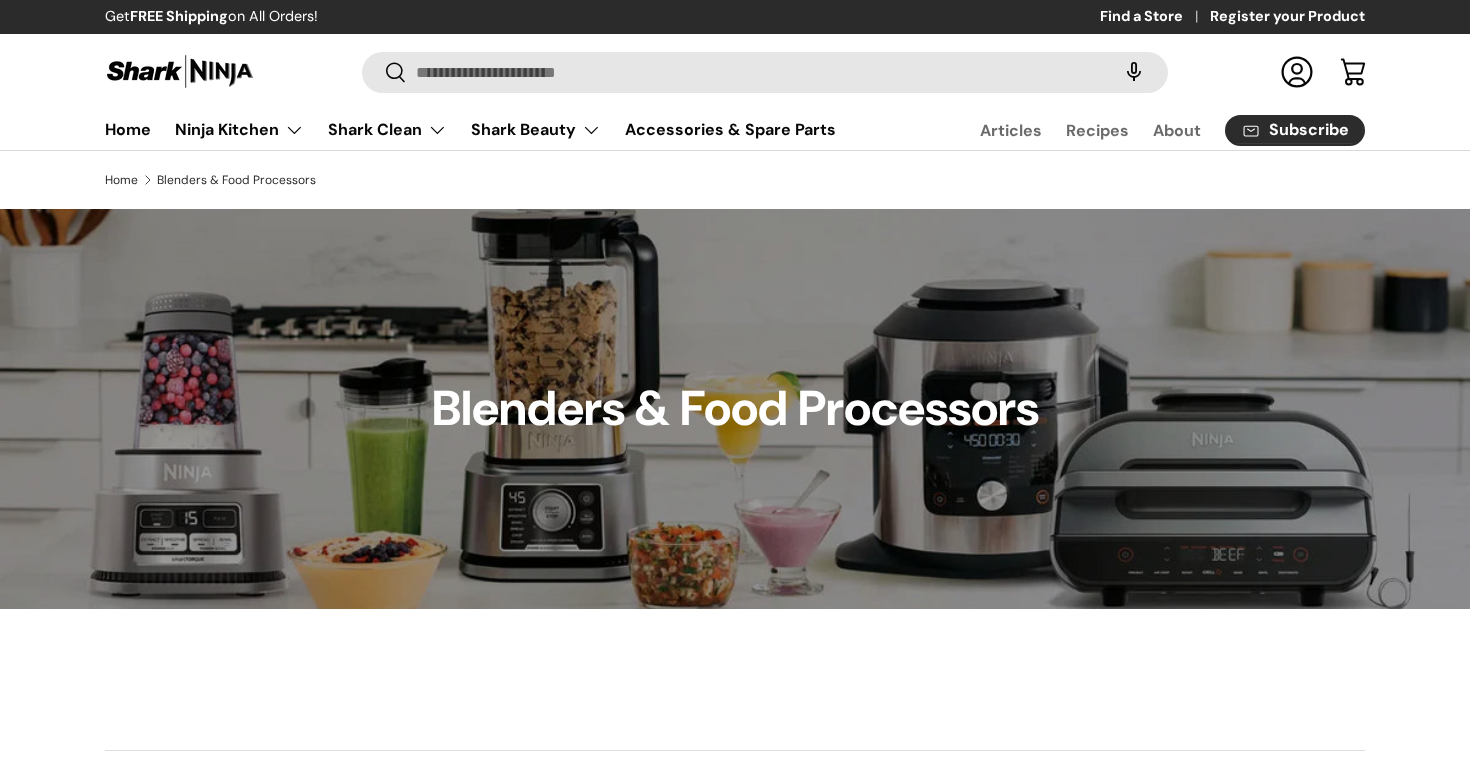 scroll, scrollTop: 0, scrollLeft: 0, axis: both 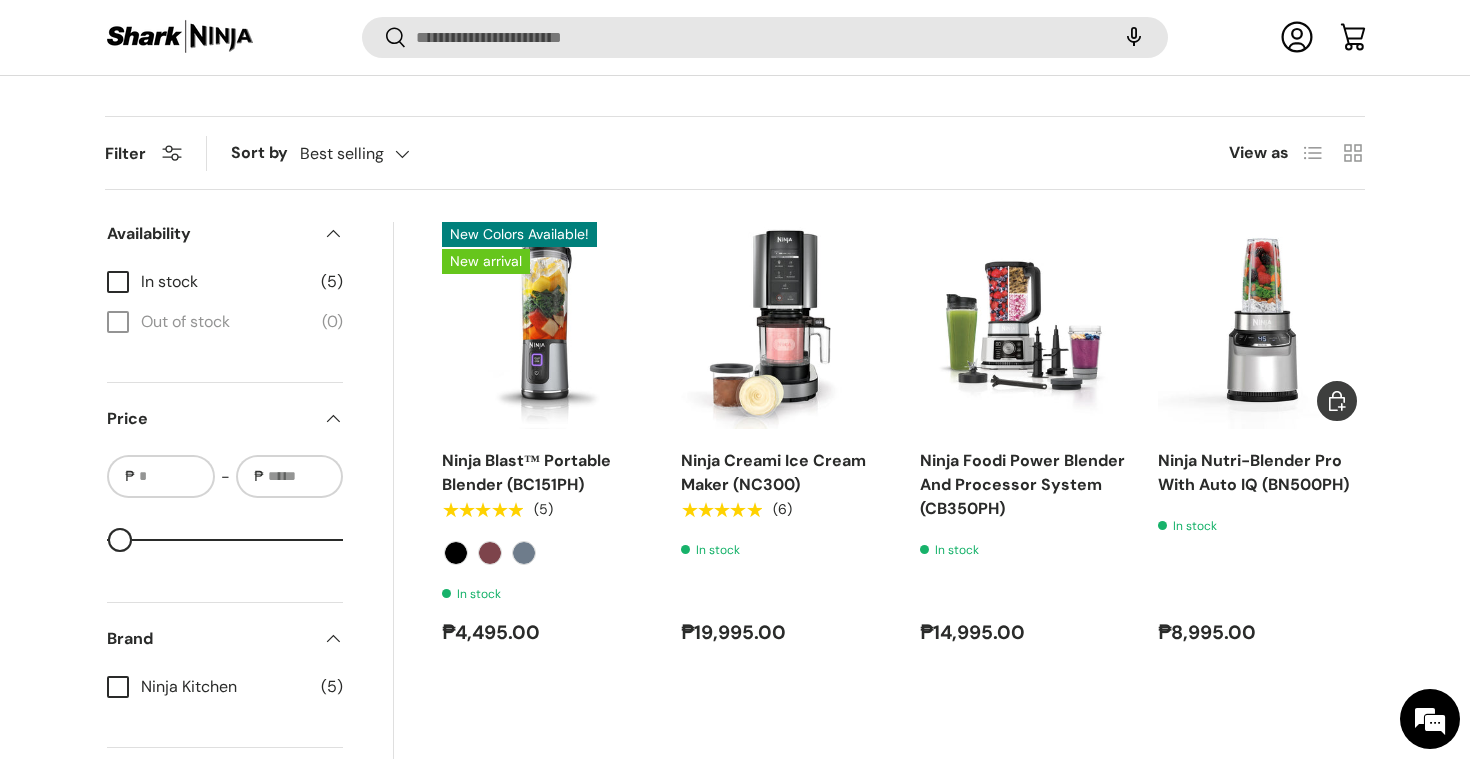 click at bounding box center (0, 0) 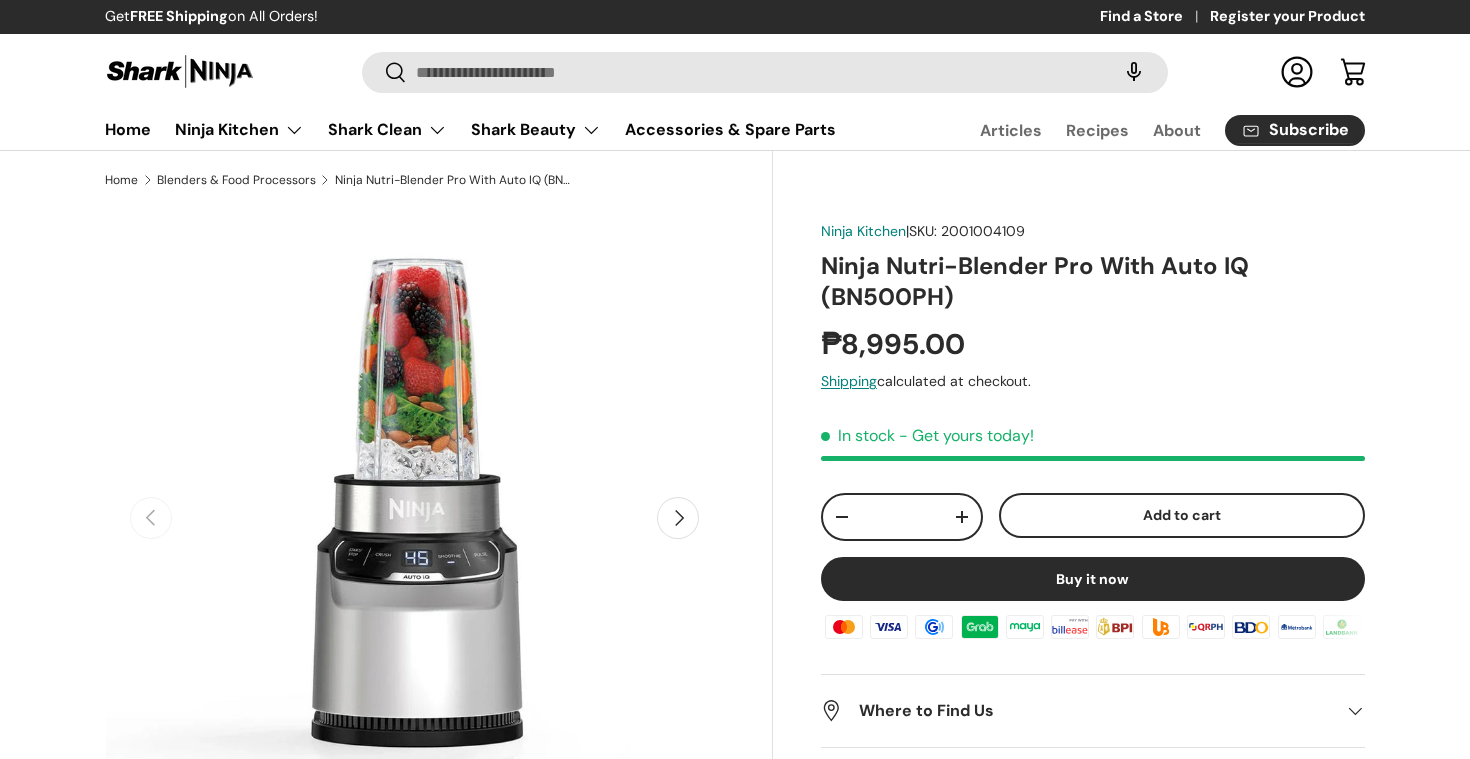 scroll, scrollTop: 0, scrollLeft: 0, axis: both 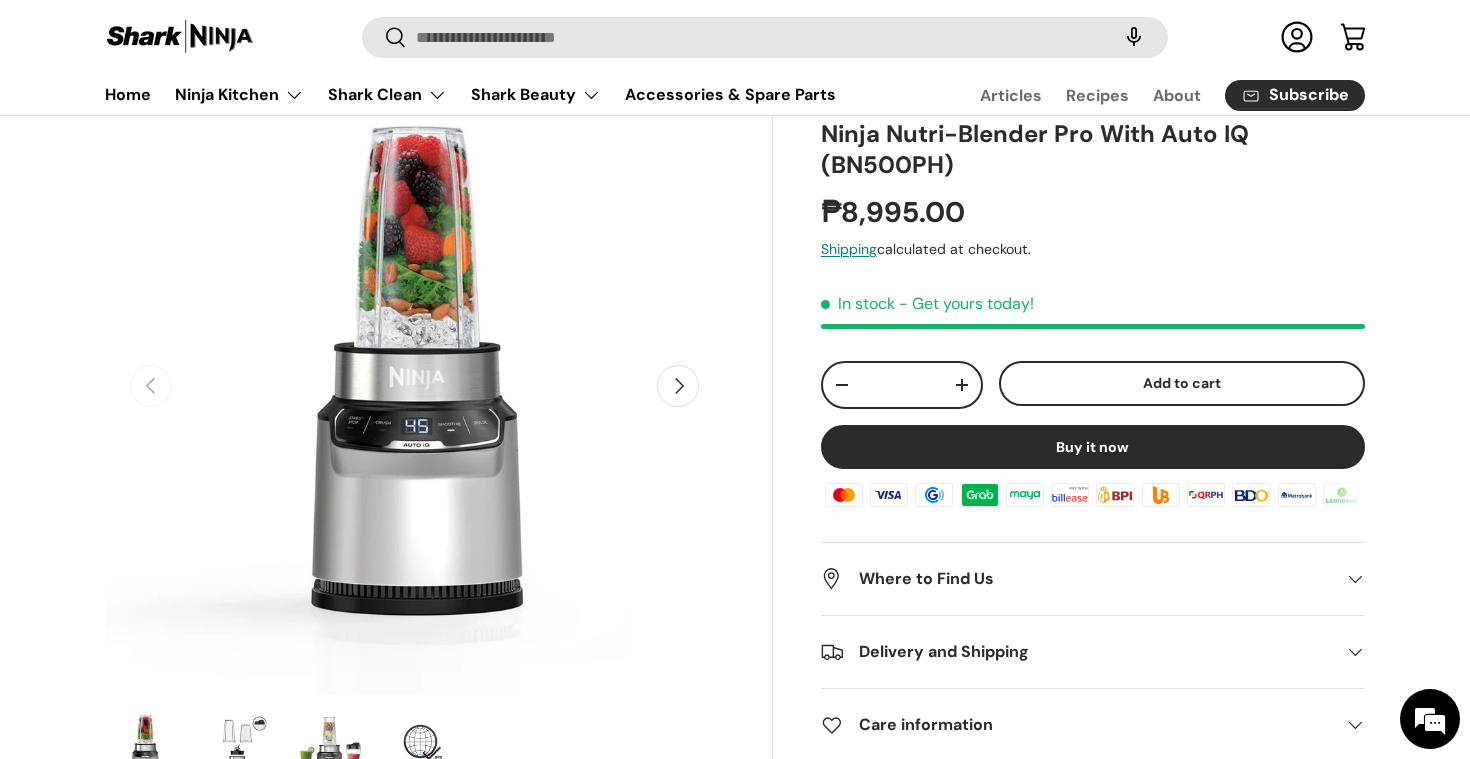 click on "Next" at bounding box center [678, 386] 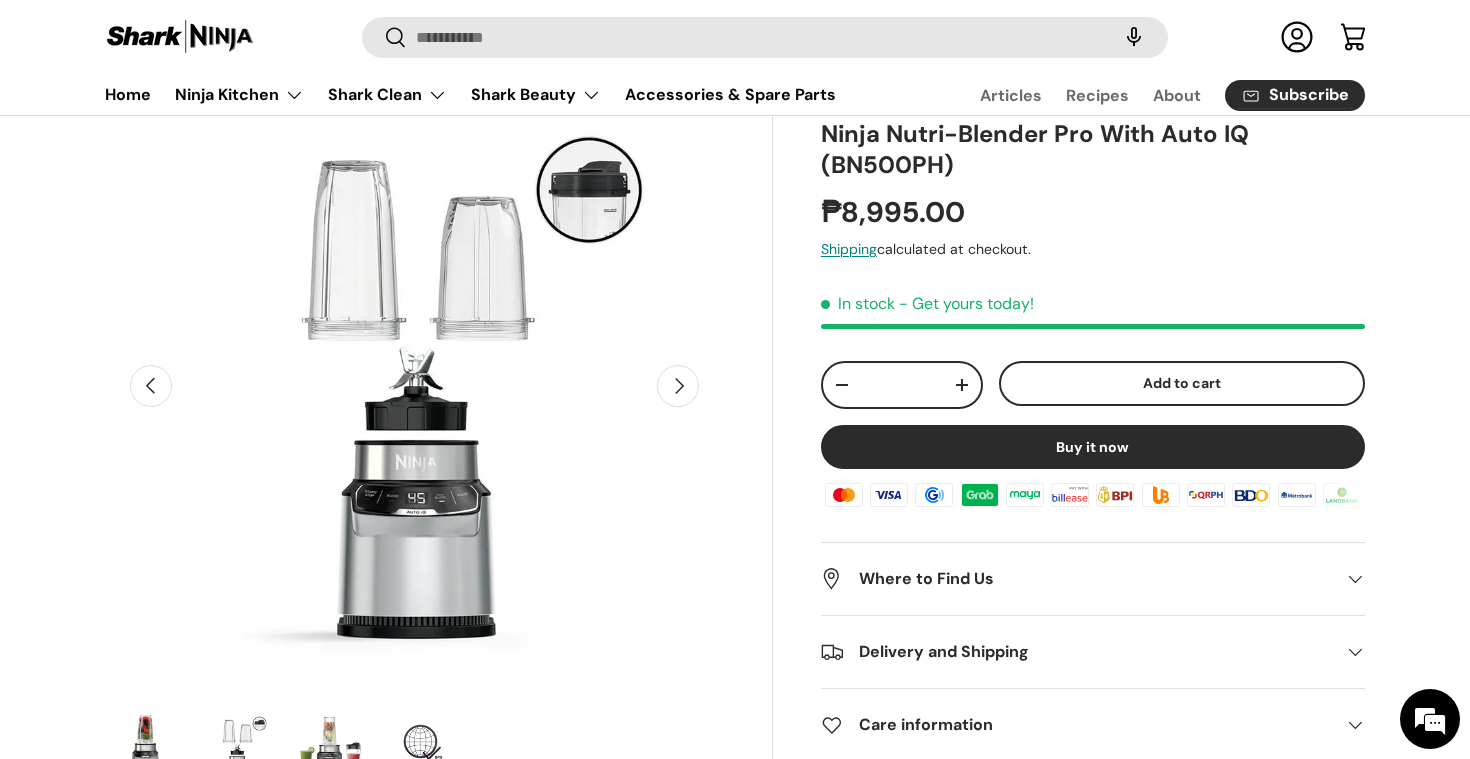 click on "Next" at bounding box center [678, 386] 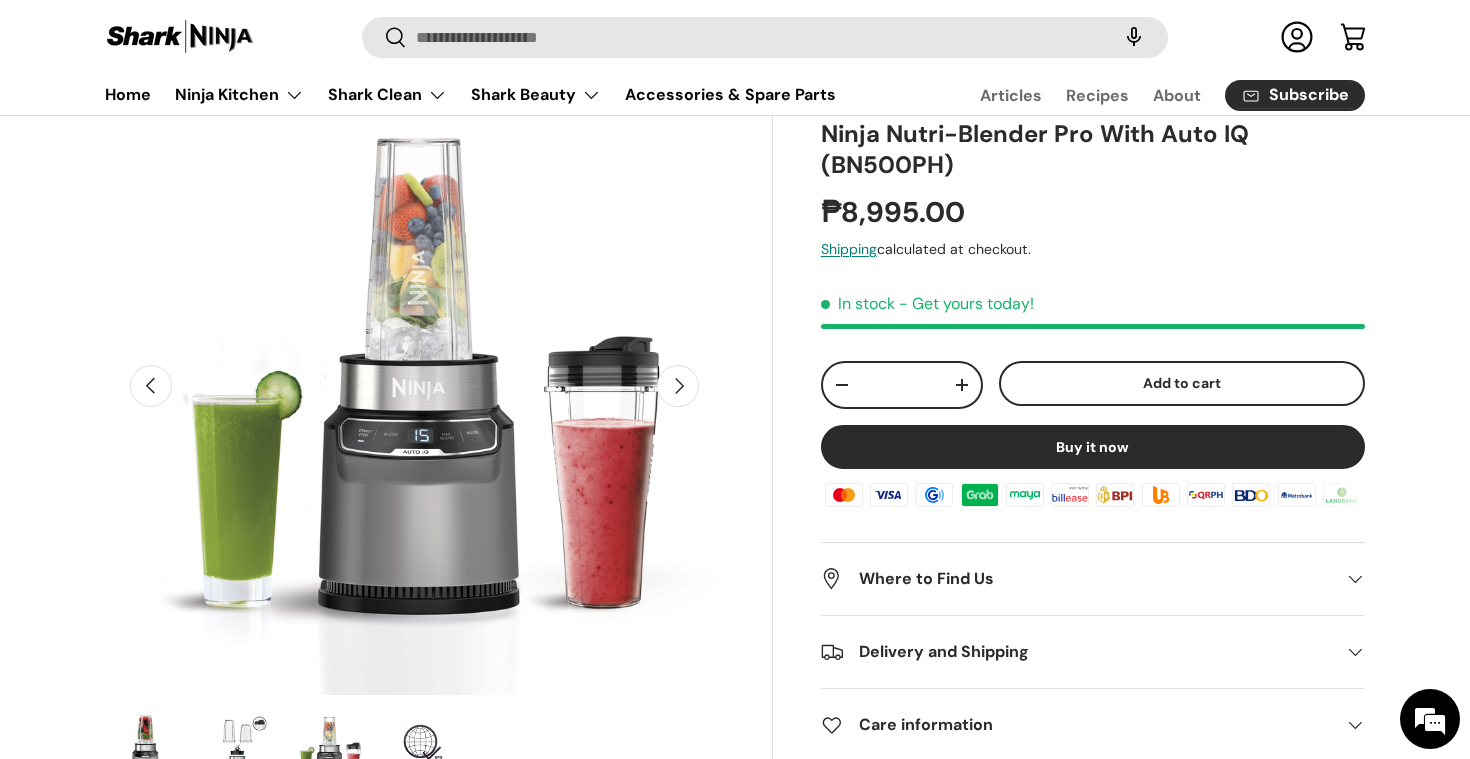 click on "Next" at bounding box center [678, 386] 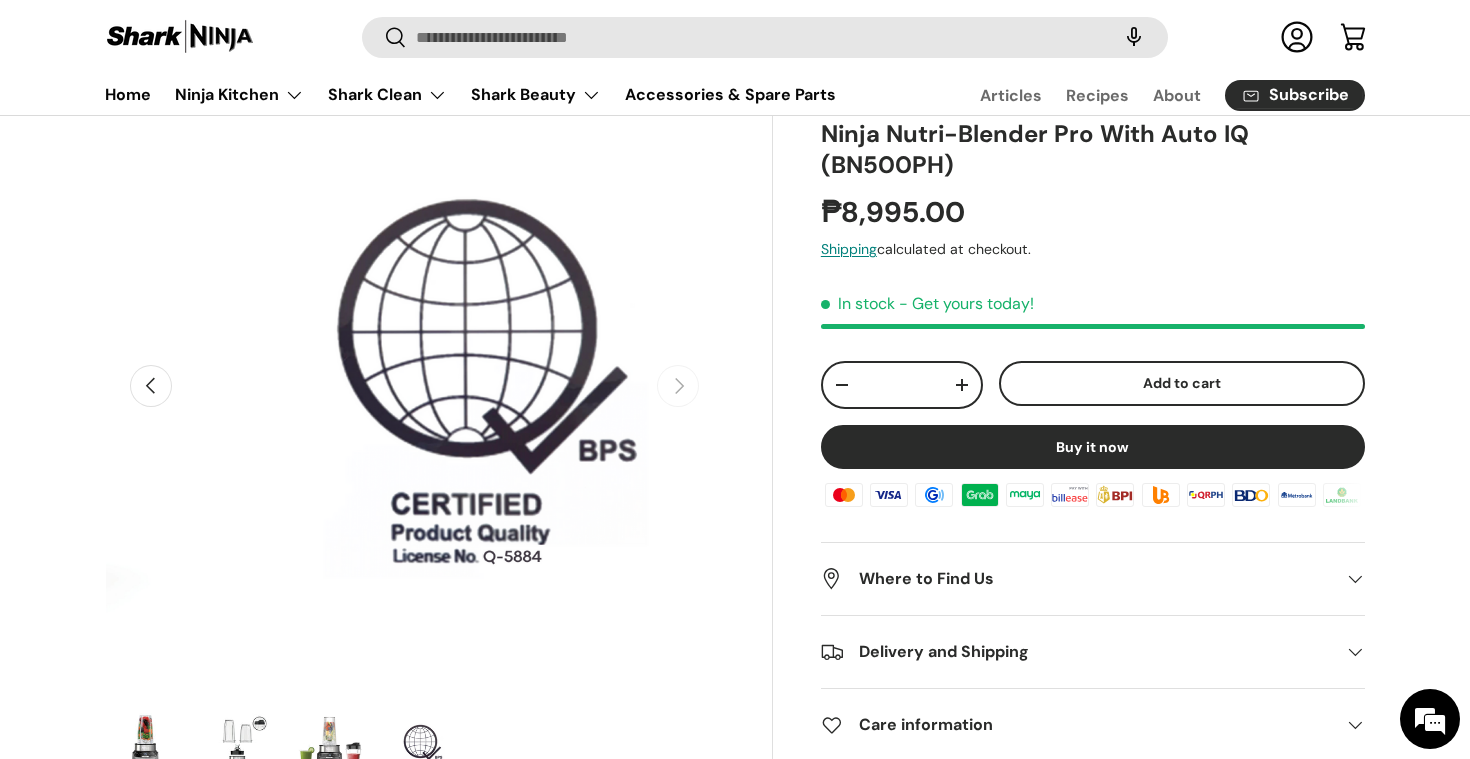 scroll, scrollTop: 0, scrollLeft: 1886, axis: horizontal 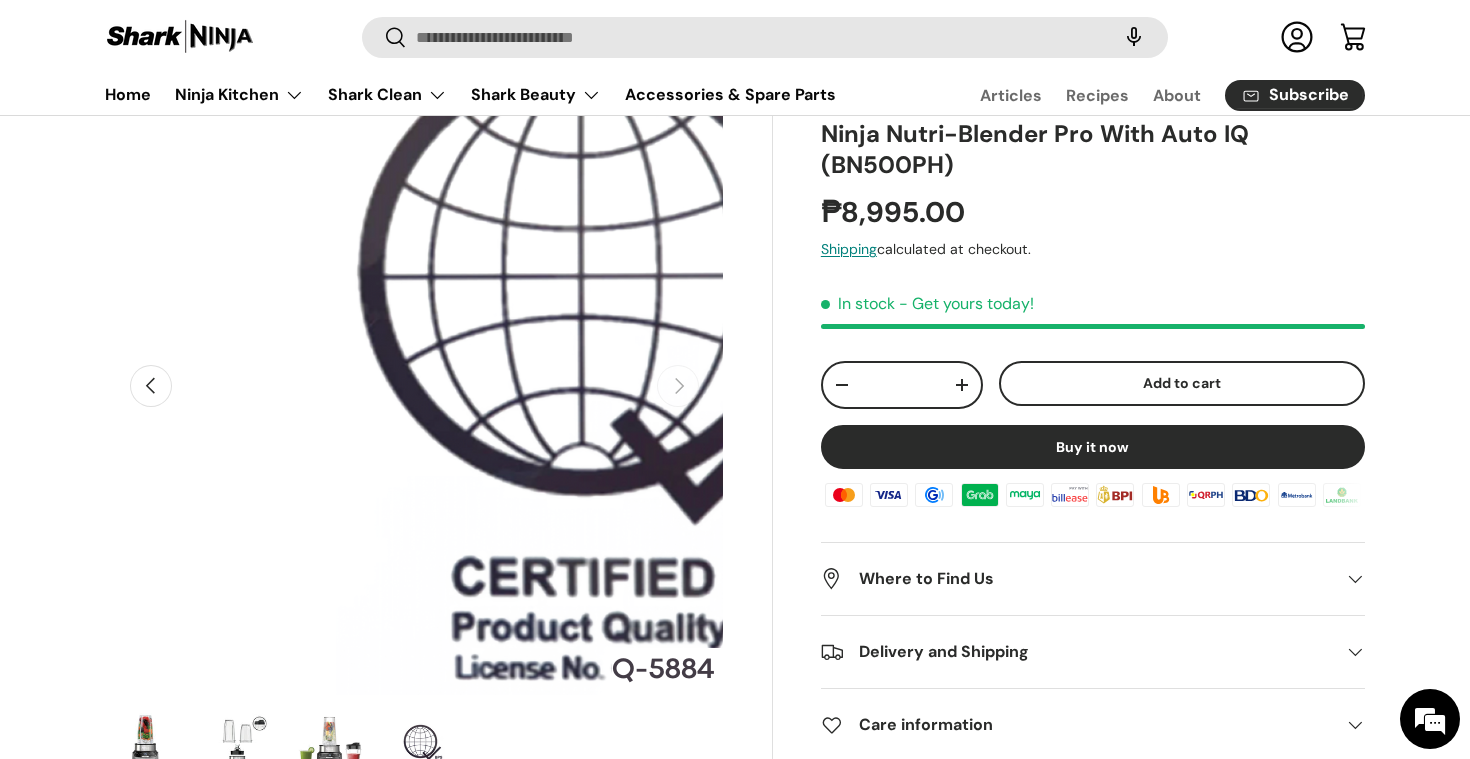 click at bounding box center [414, 386] 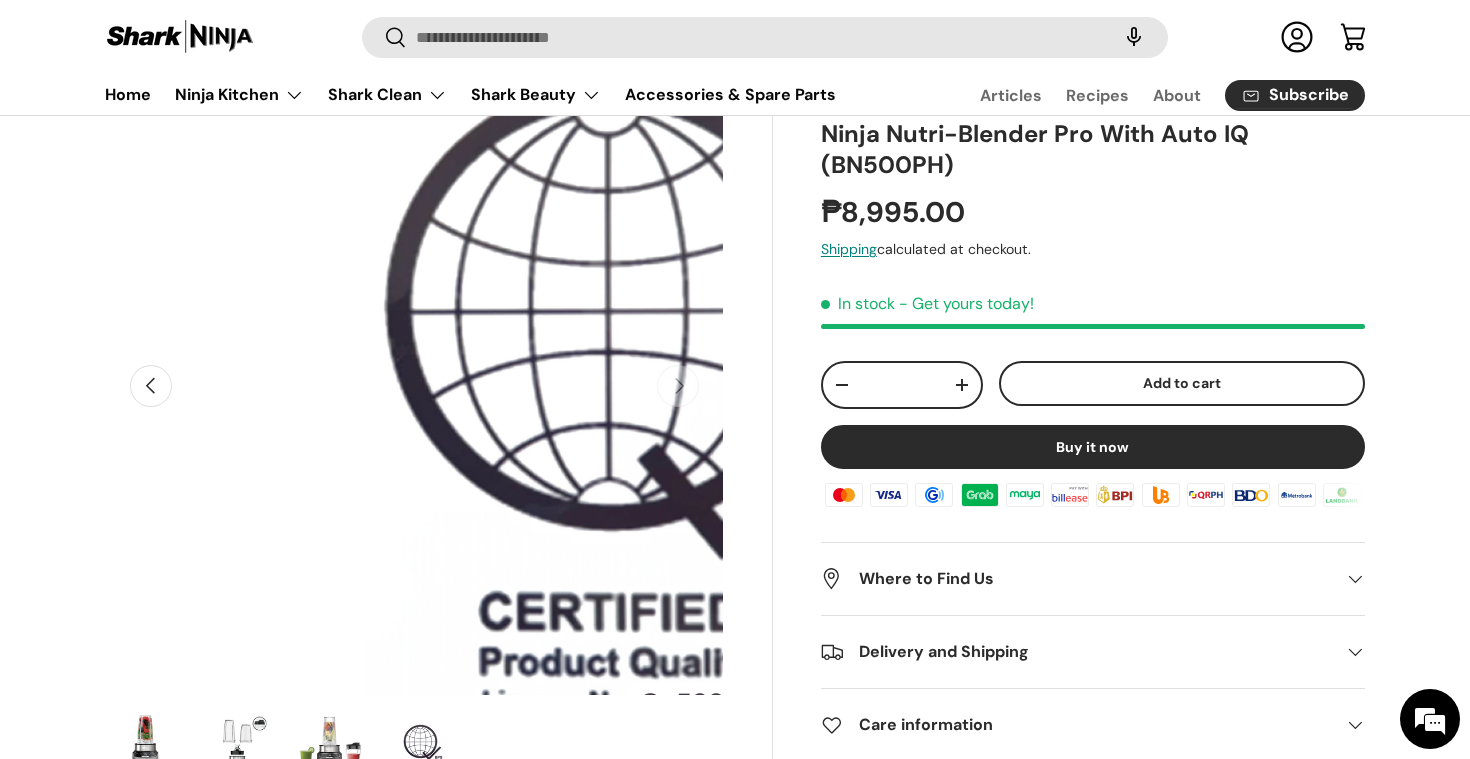 click at bounding box center (414, 386) 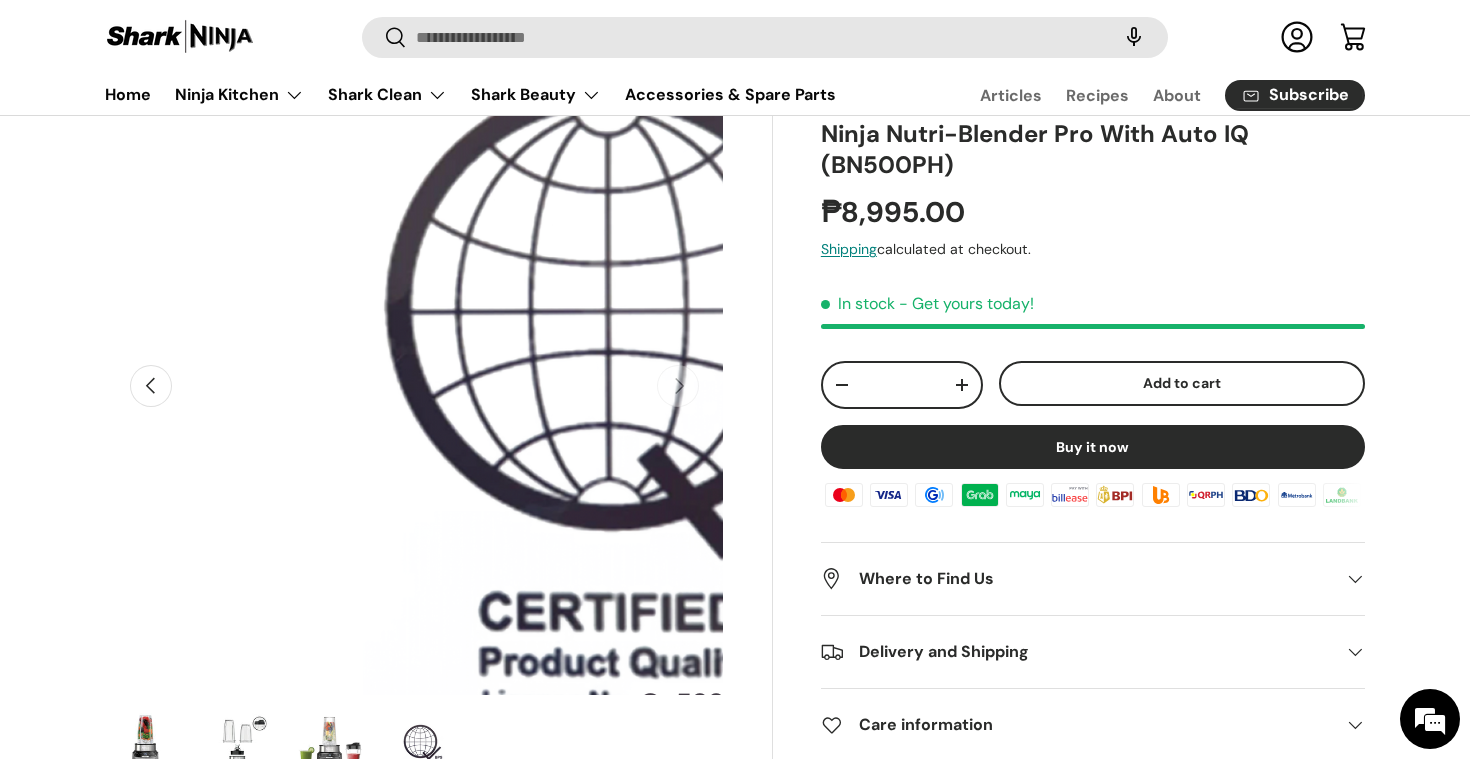 click at bounding box center (414, 386) 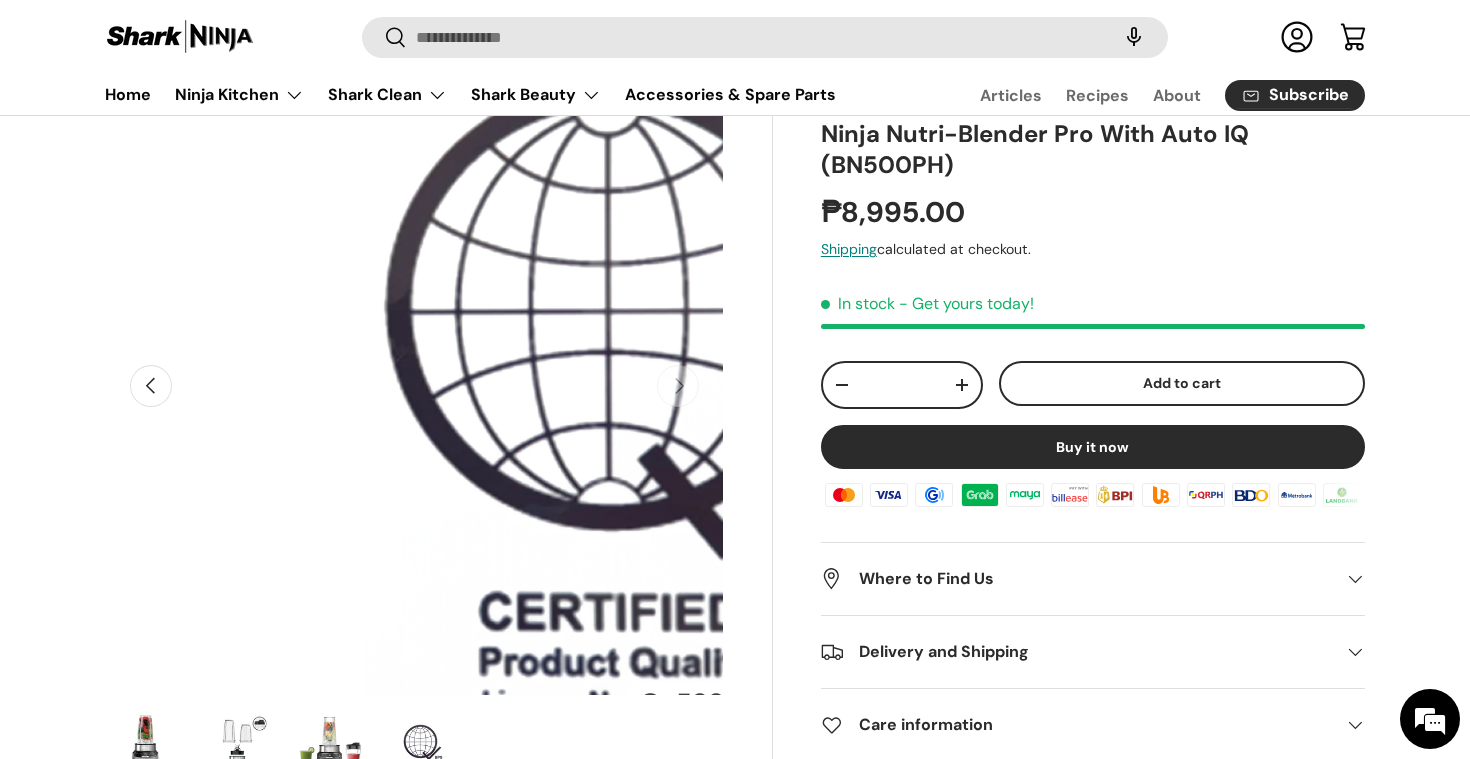 click at bounding box center [414, 386] 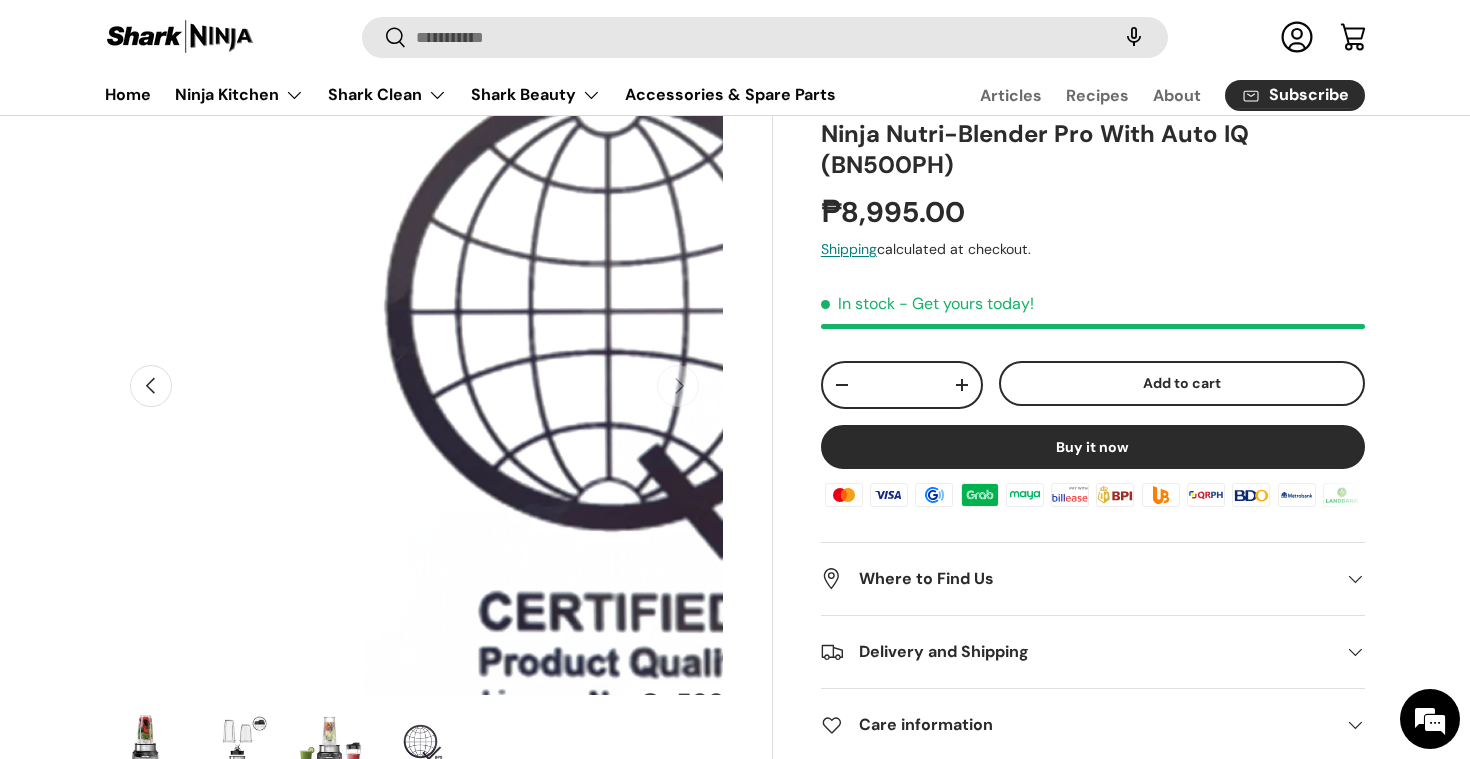 click at bounding box center [414, 386] 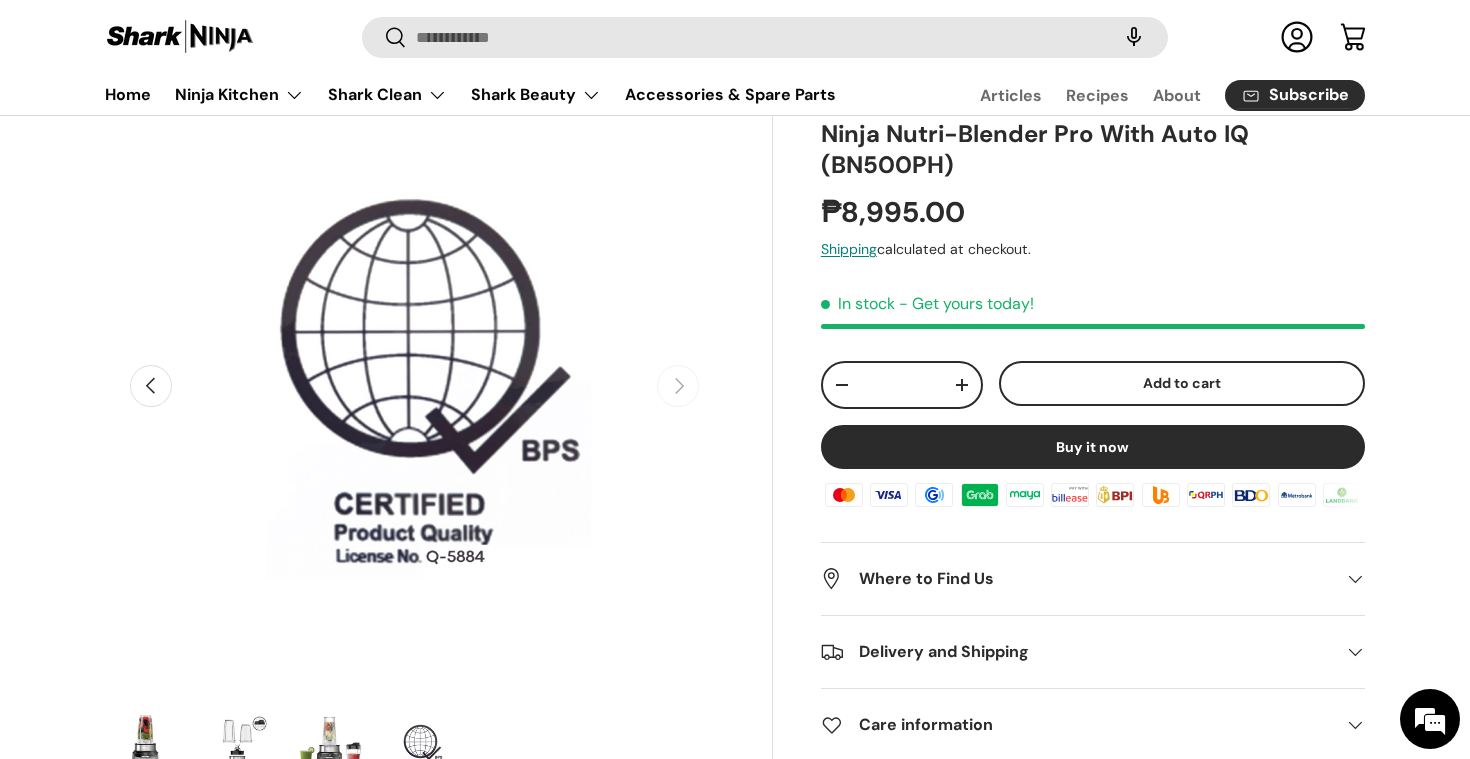 click on "Previous" at bounding box center [151, 386] 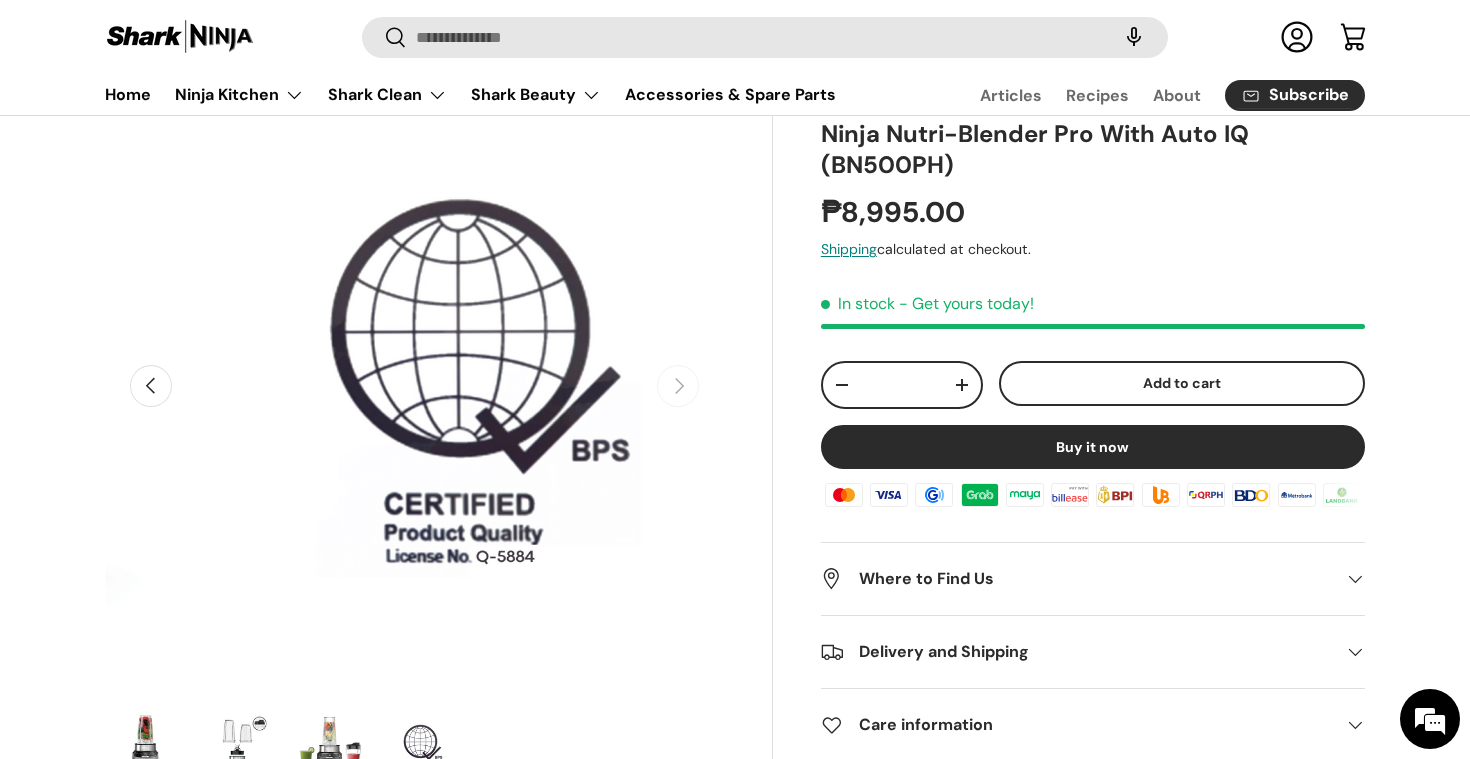 click on "Previous" at bounding box center [151, 386] 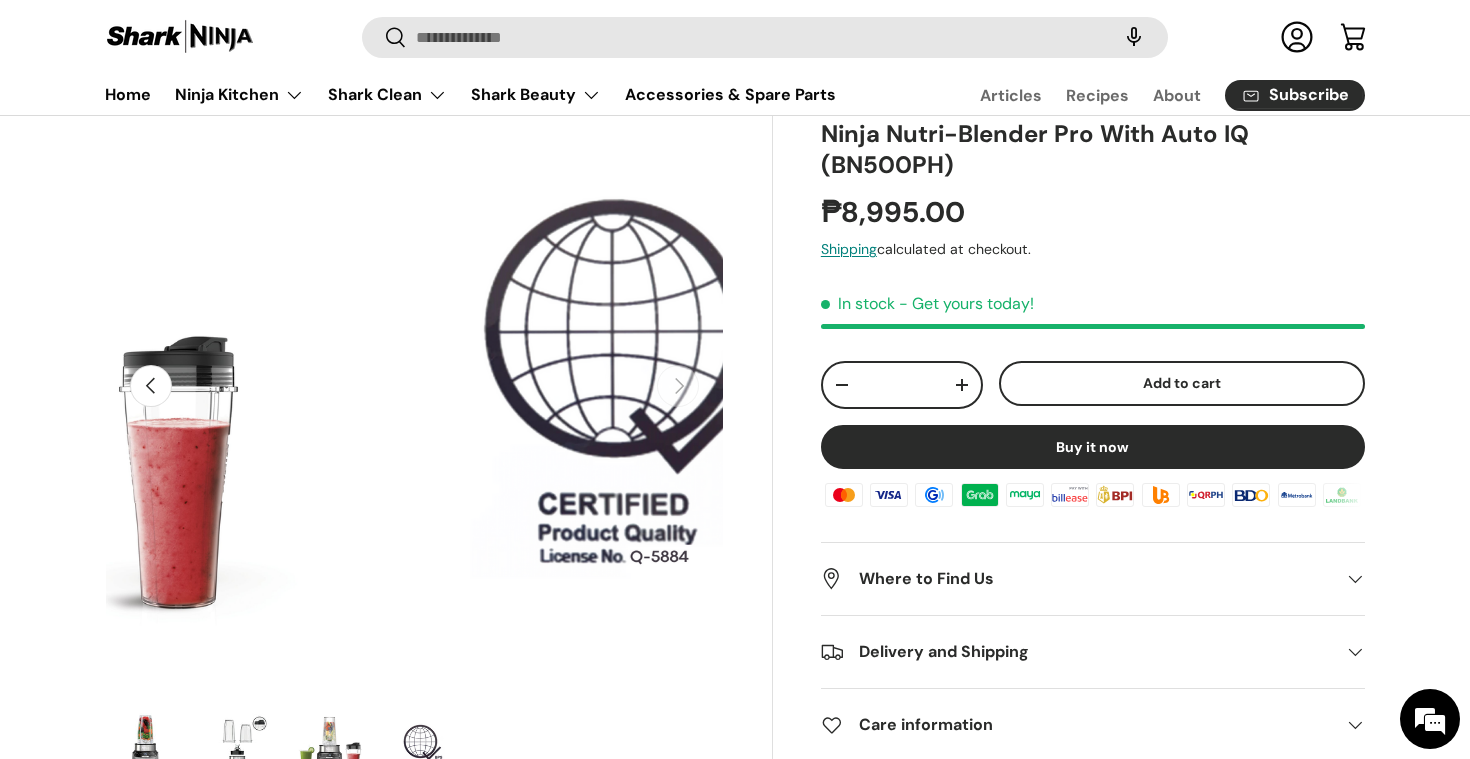 click on "Previous" at bounding box center (151, 386) 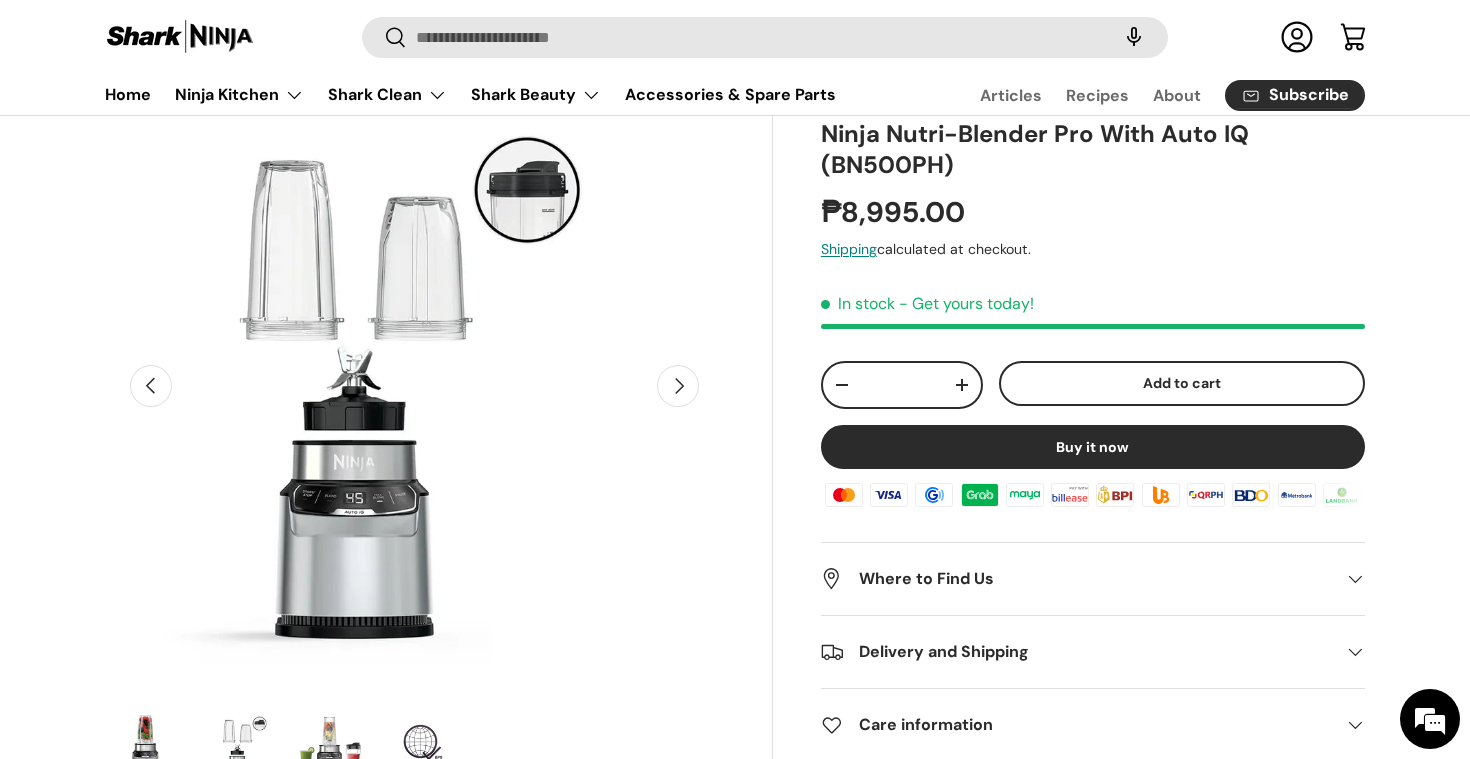 scroll, scrollTop: 0, scrollLeft: 629, axis: horizontal 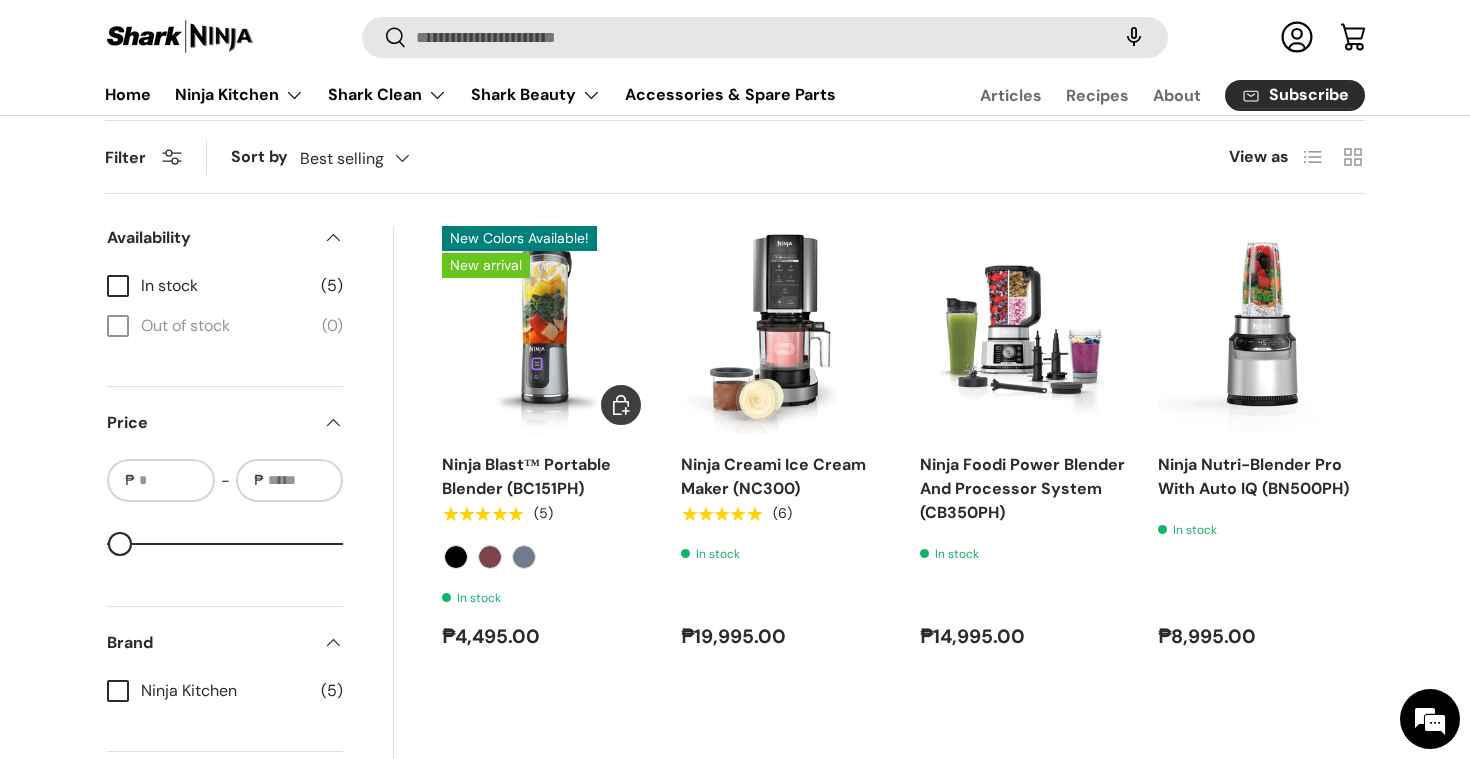 click at bounding box center [0, 0] 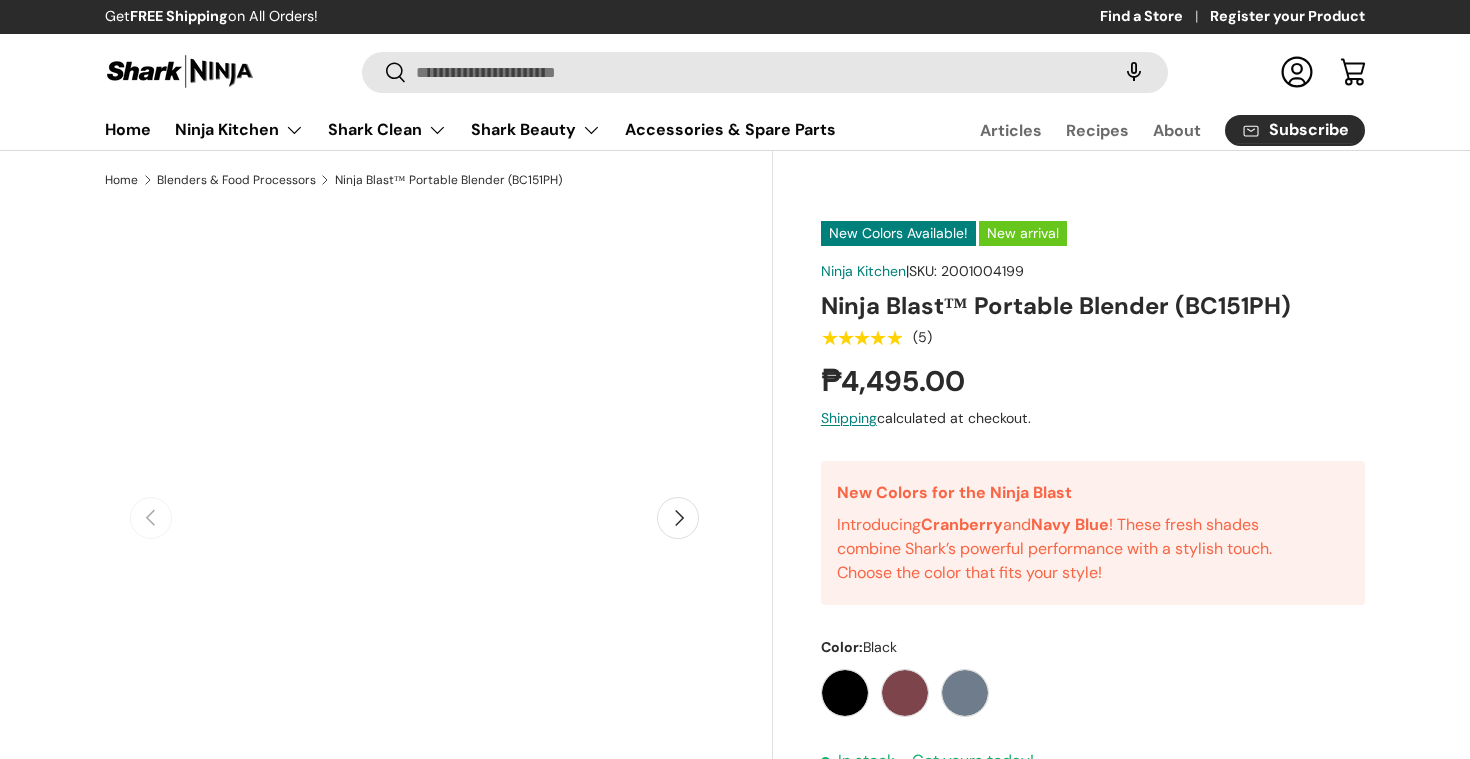 scroll, scrollTop: 0, scrollLeft: 0, axis: both 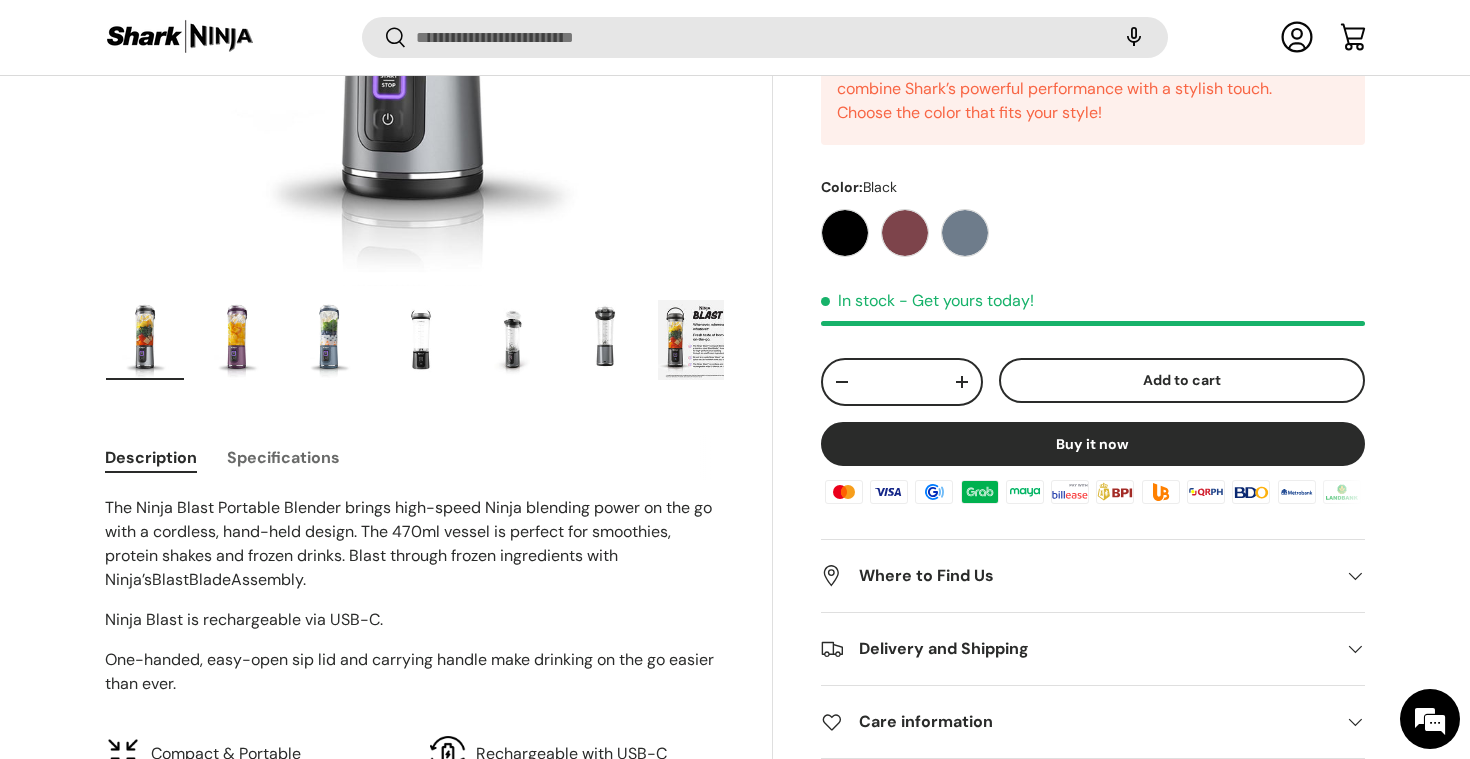 click at bounding box center (697, 340) 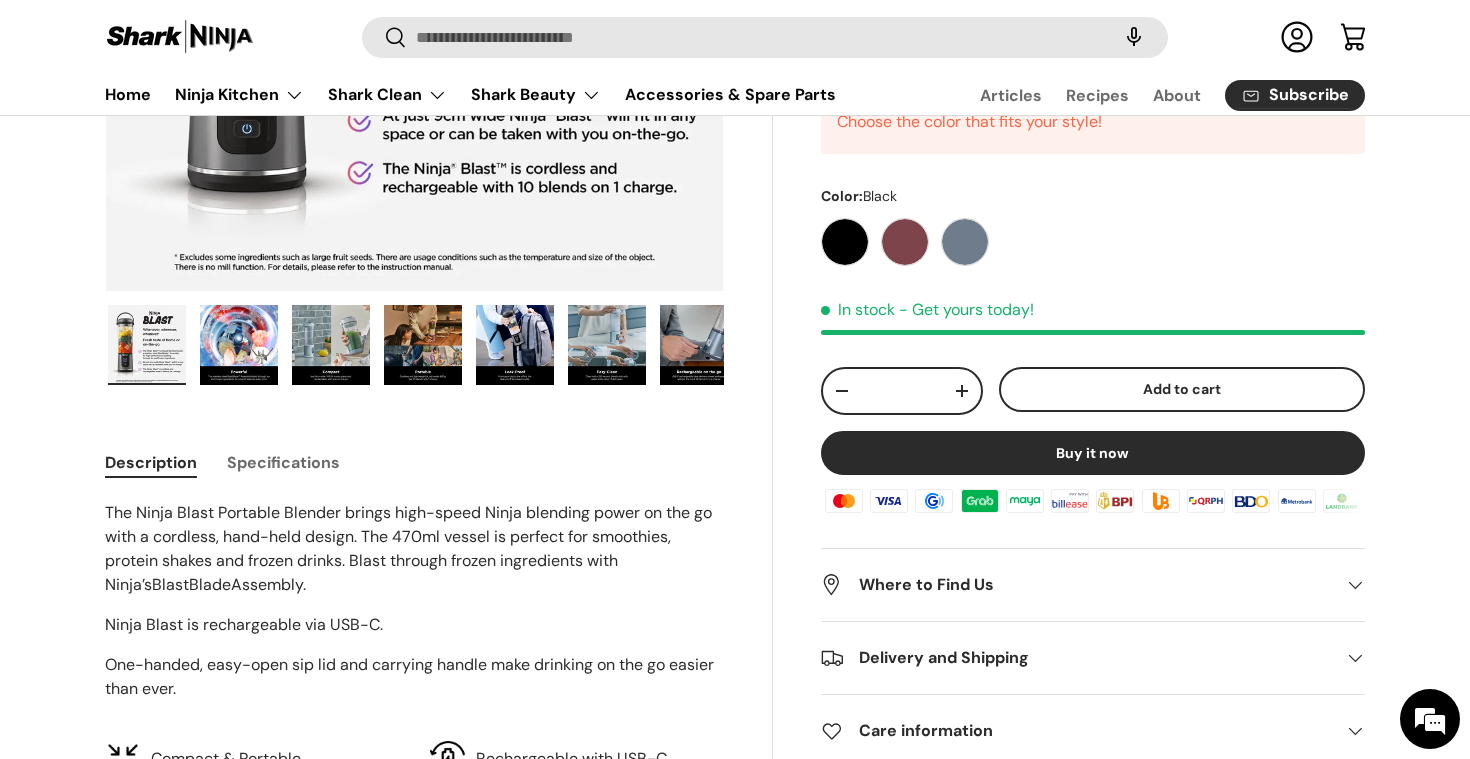 scroll, scrollTop: 0, scrollLeft: 552, axis: horizontal 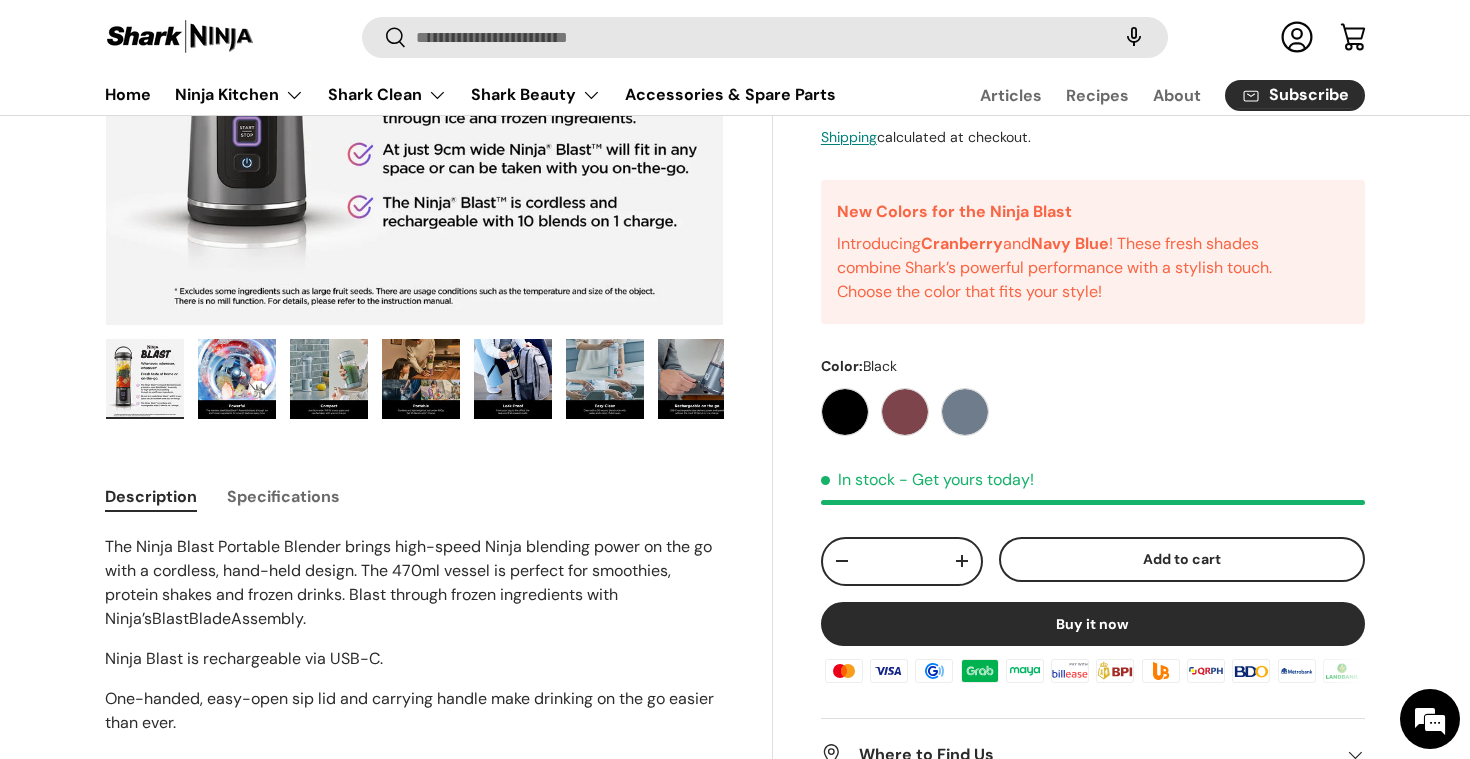 click at bounding box center (421, 379) 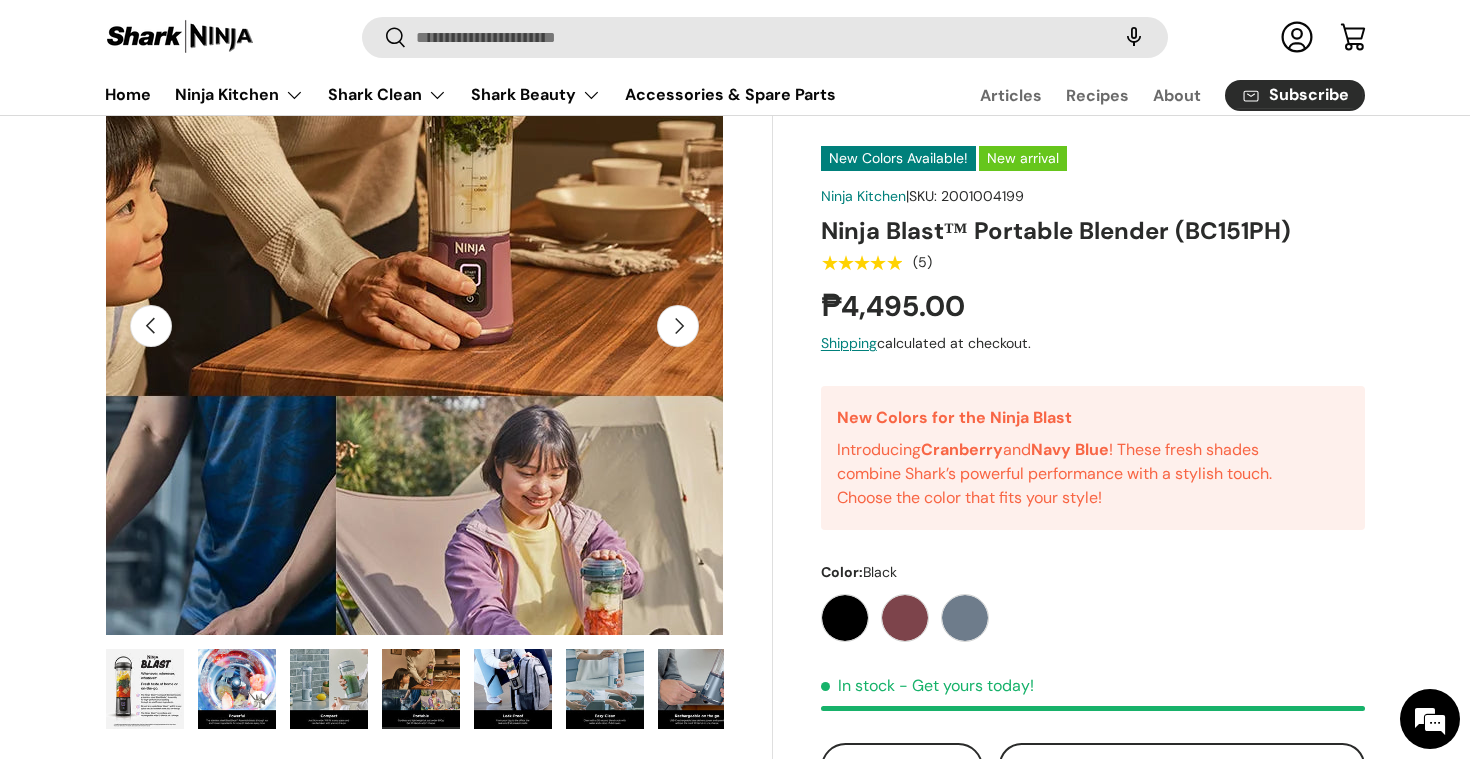 scroll, scrollTop: 210, scrollLeft: 0, axis: vertical 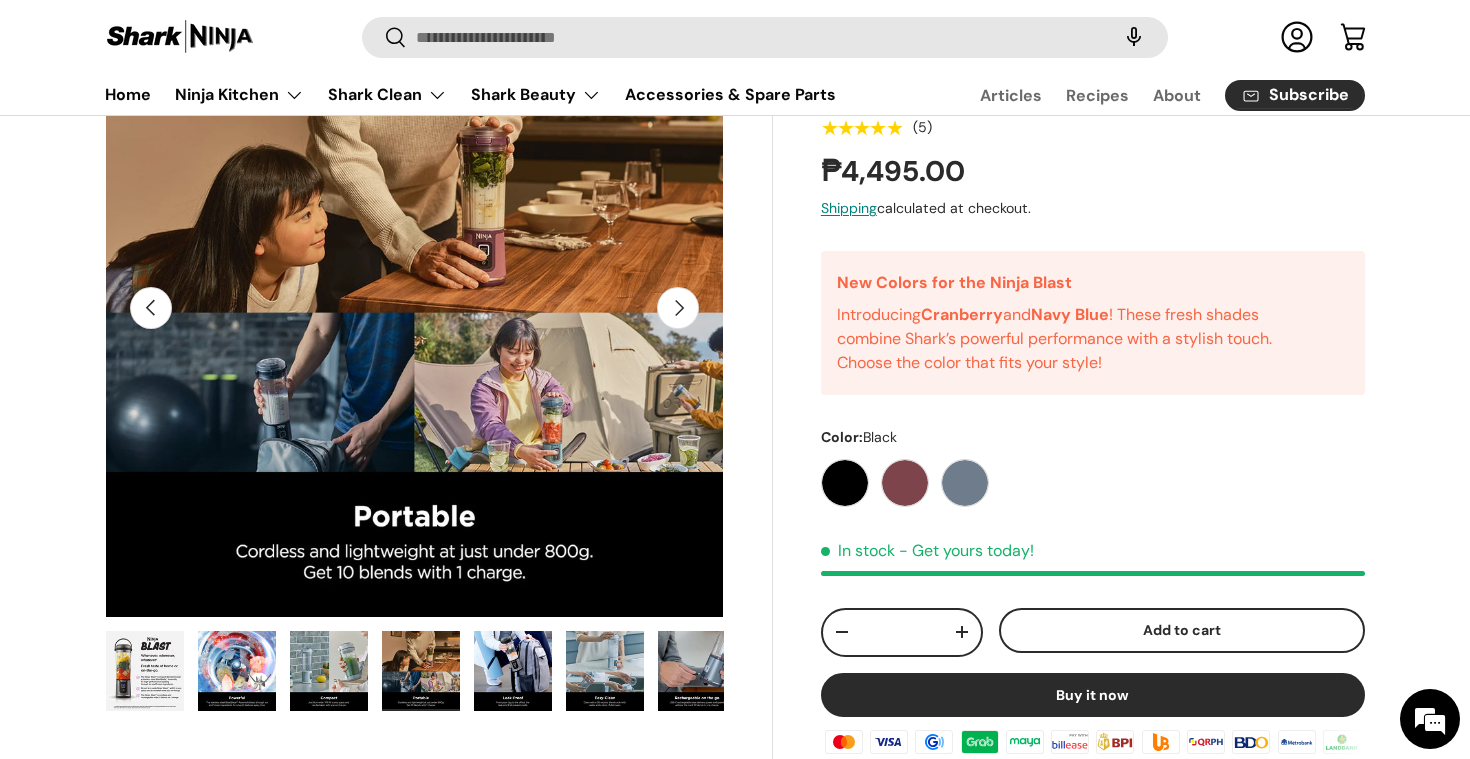 click at bounding box center [513, 671] 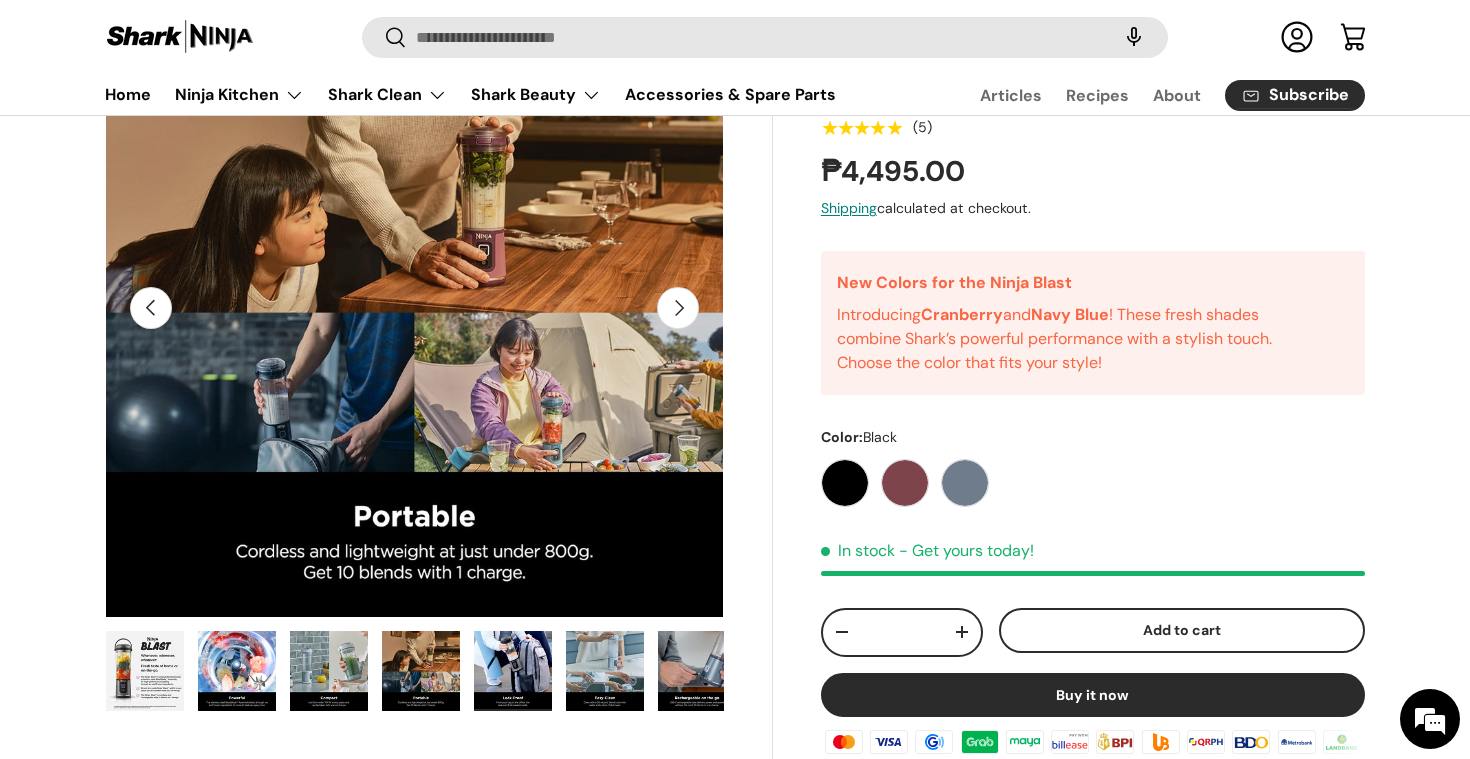 scroll, scrollTop: 0, scrollLeft: 6288, axis: horizontal 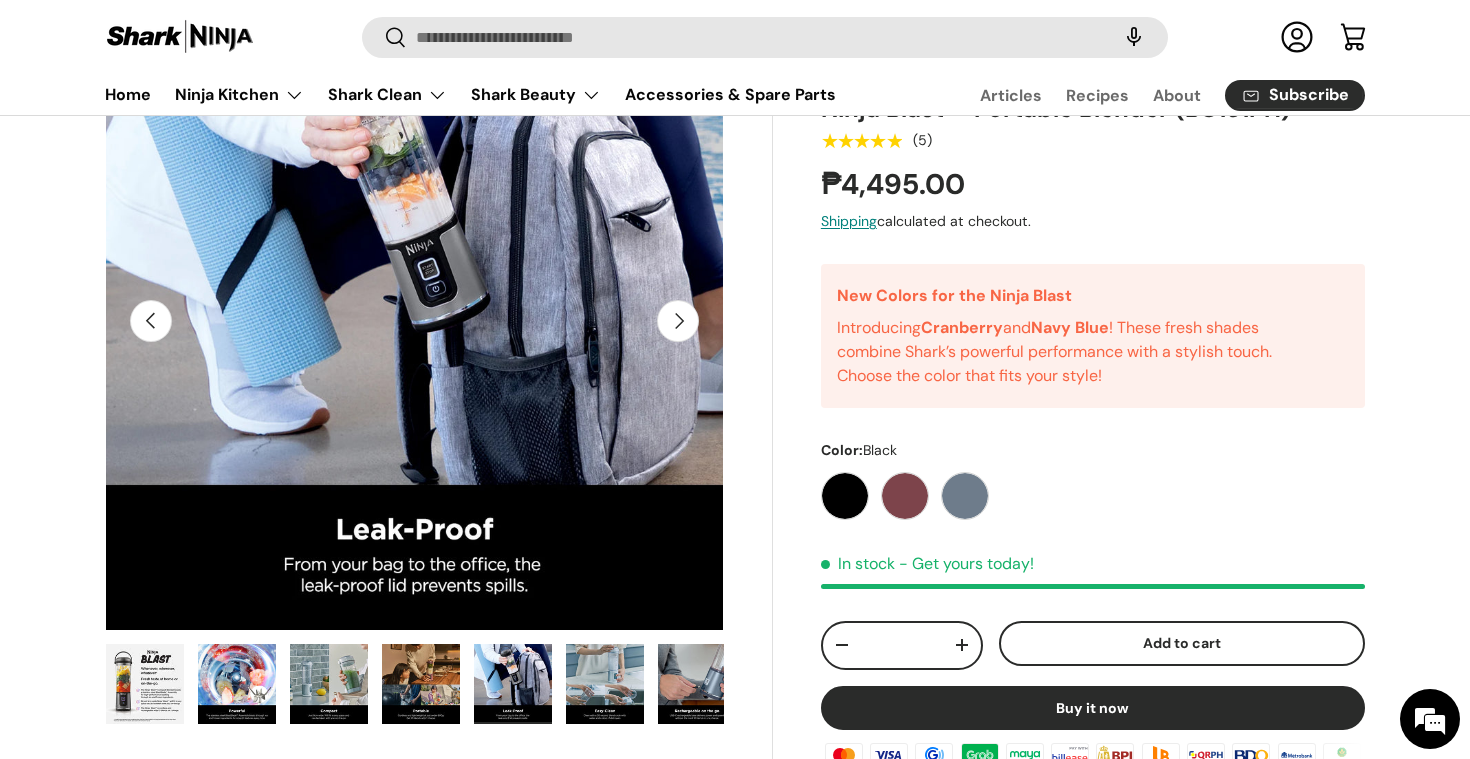 click at bounding box center [605, 684] 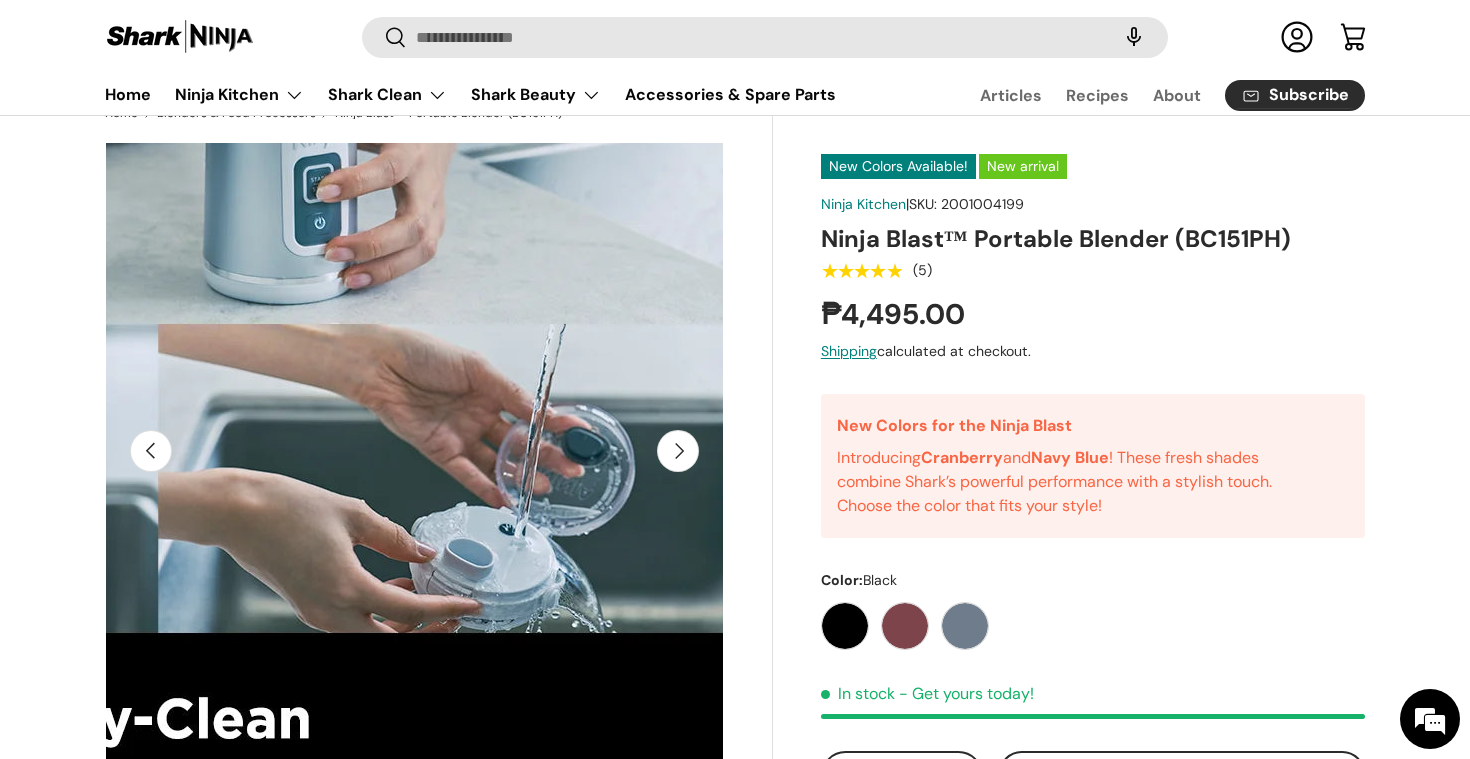 scroll, scrollTop: 79, scrollLeft: 0, axis: vertical 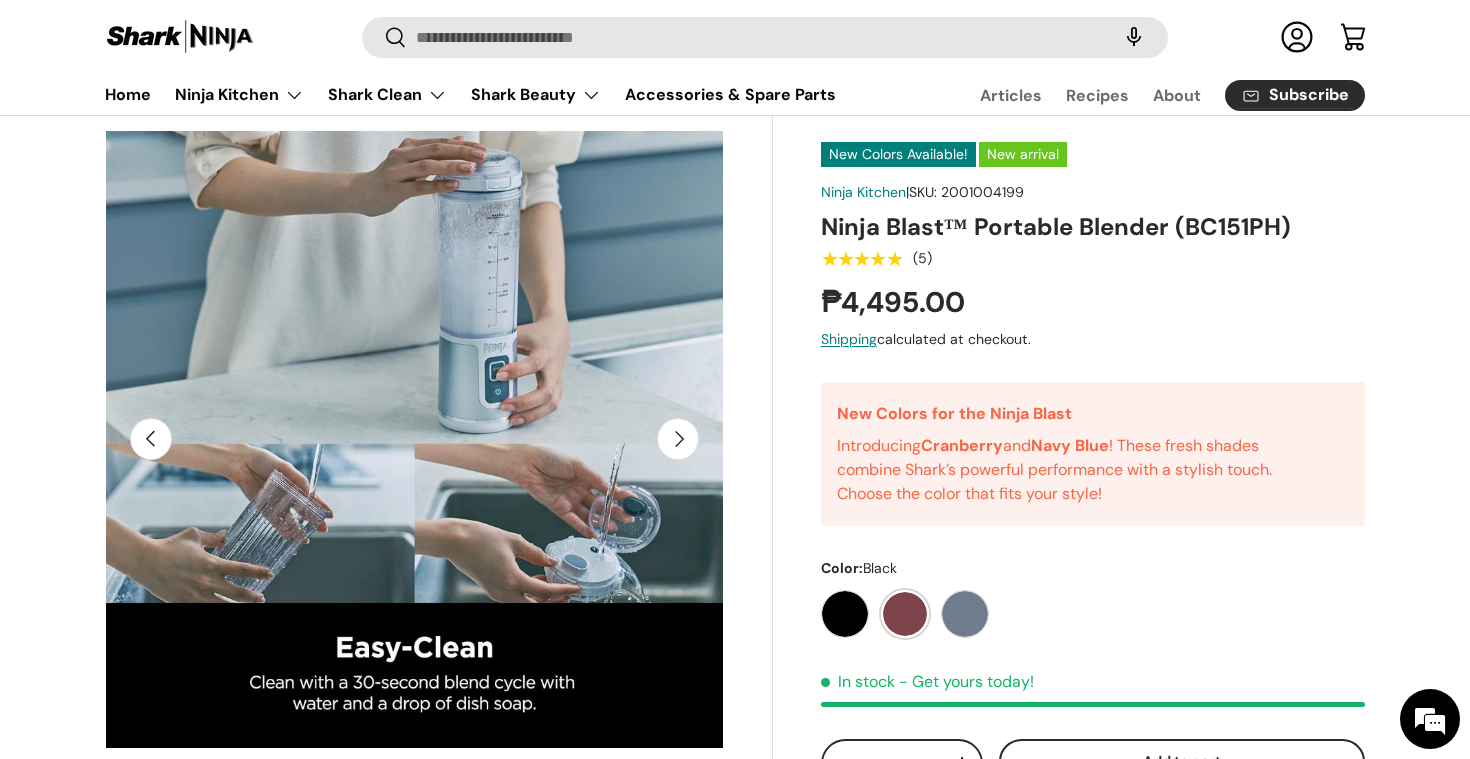 click on "Cranberry" at bounding box center (905, 614) 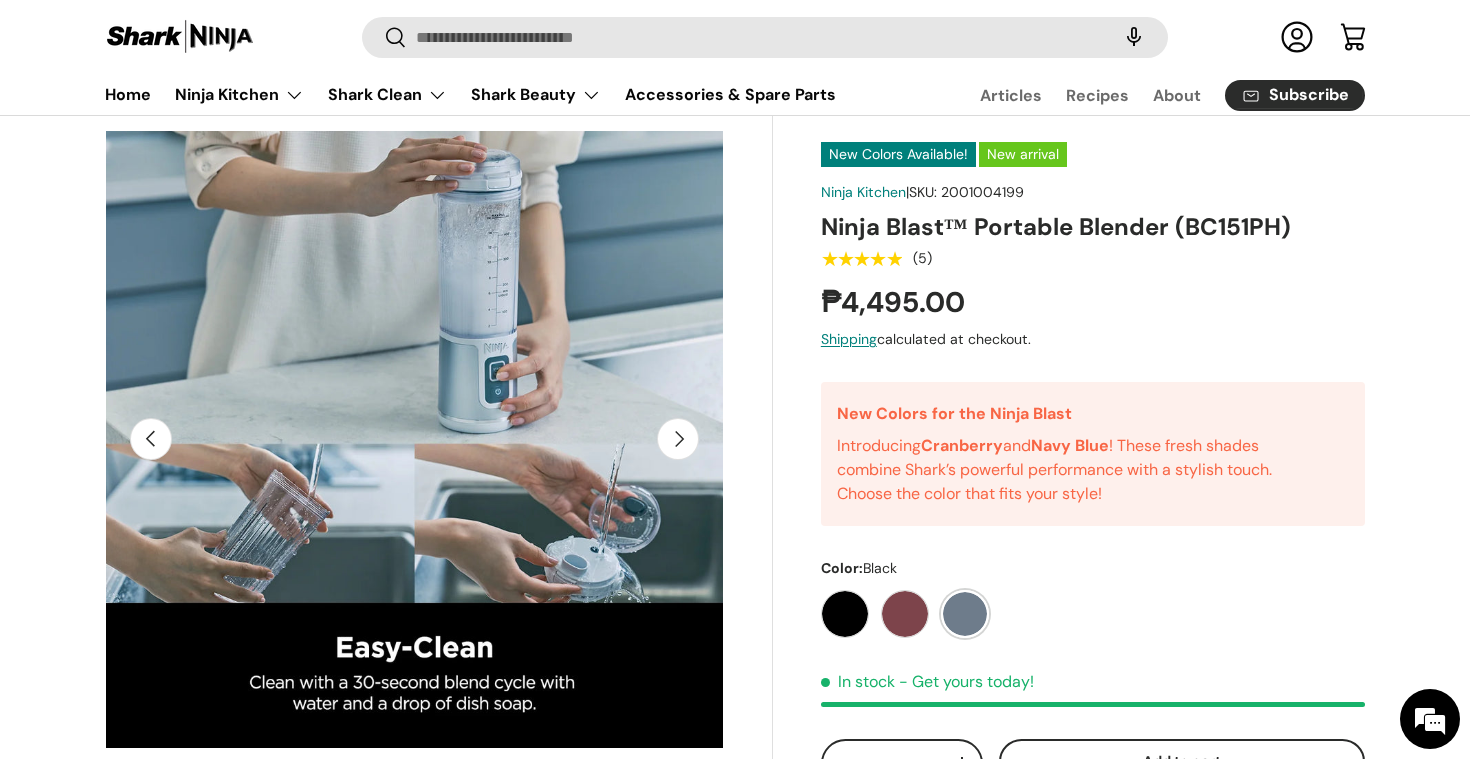 scroll, scrollTop: 0, scrollLeft: 629, axis: horizontal 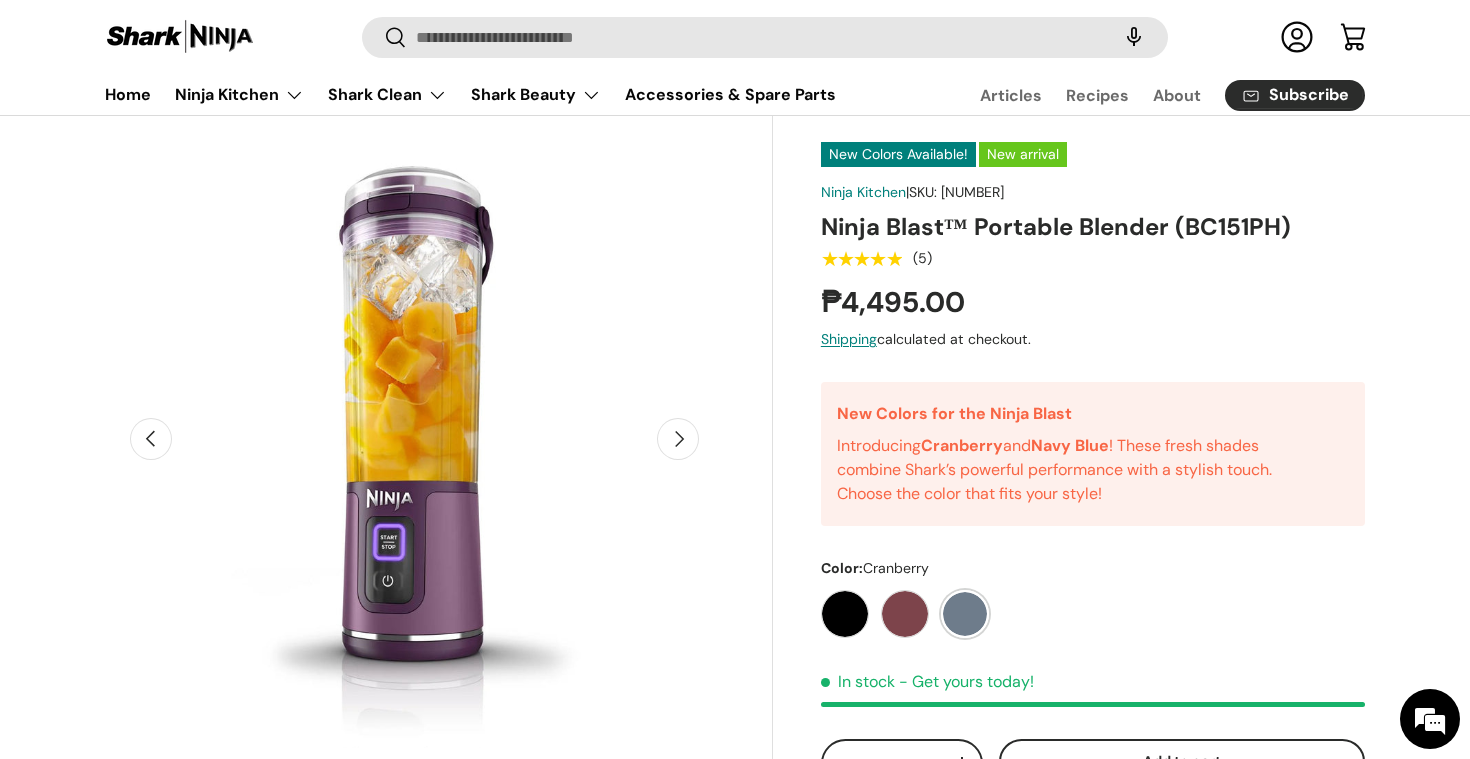 click on "Navy Blue" at bounding box center (965, 614) 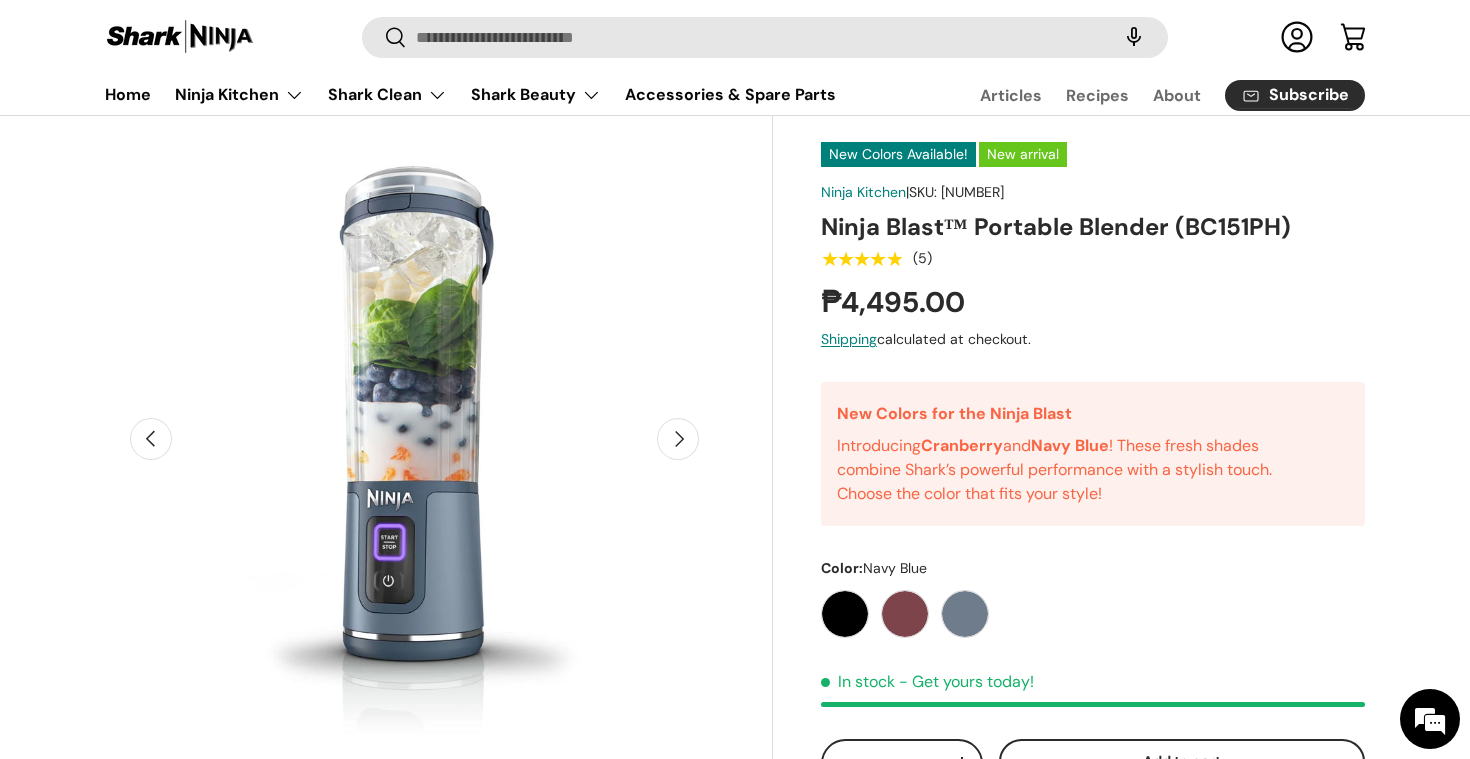 click on "Black
Cranberry
Navy Blue" at bounding box center (1093, 608) 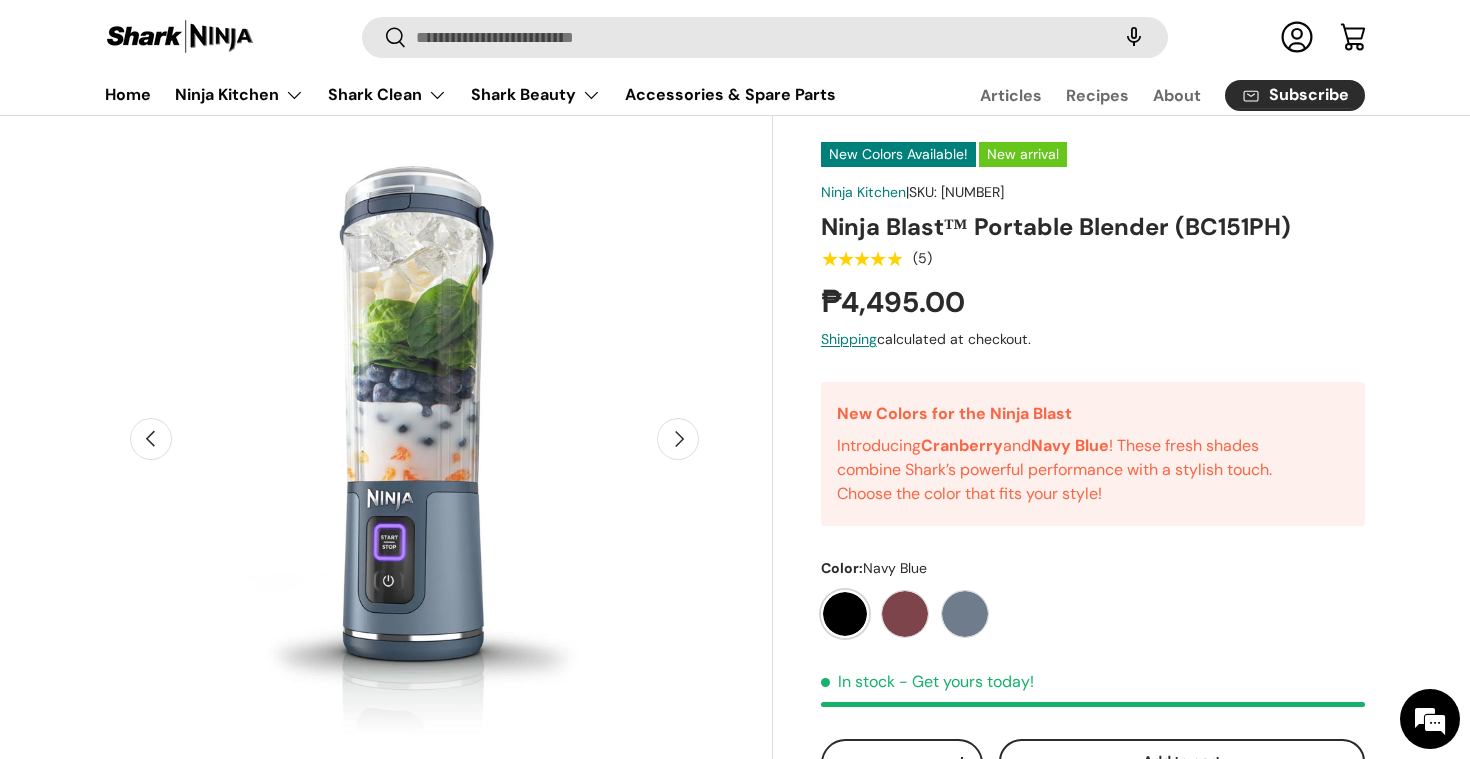 click on "Black" at bounding box center [845, 614] 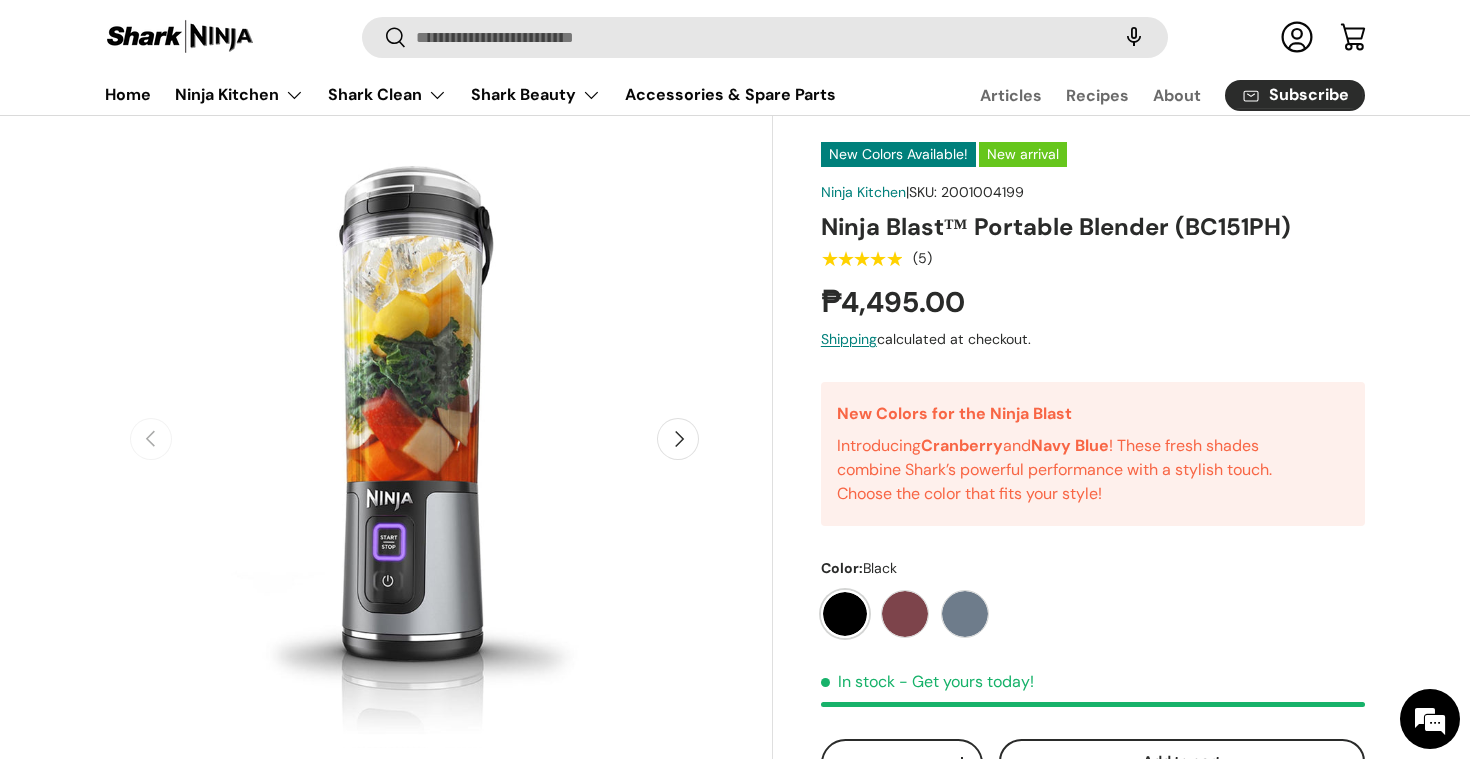 scroll, scrollTop: 0, scrollLeft: 0, axis: both 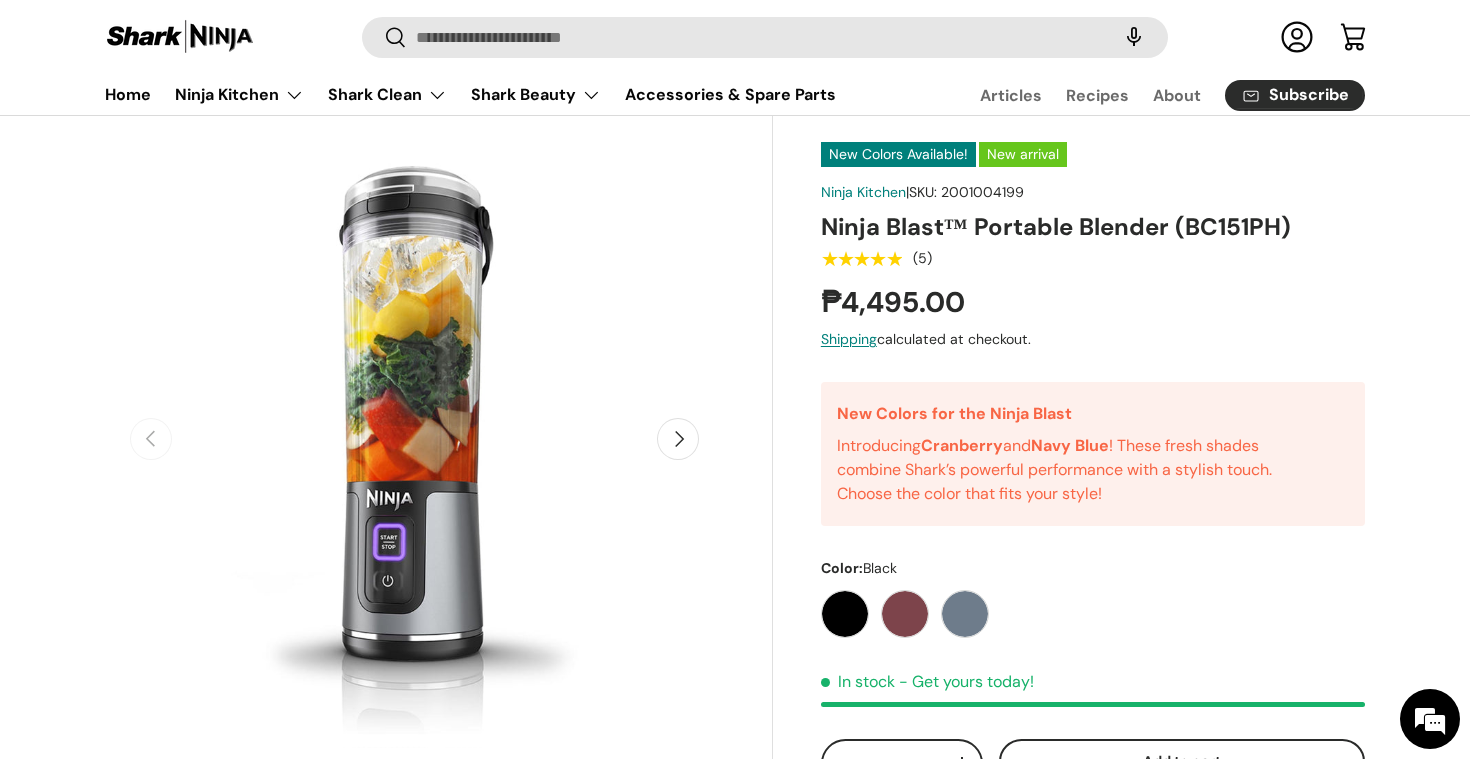 click on "Black
Cranberry
Navy Blue" at bounding box center [1093, 608] 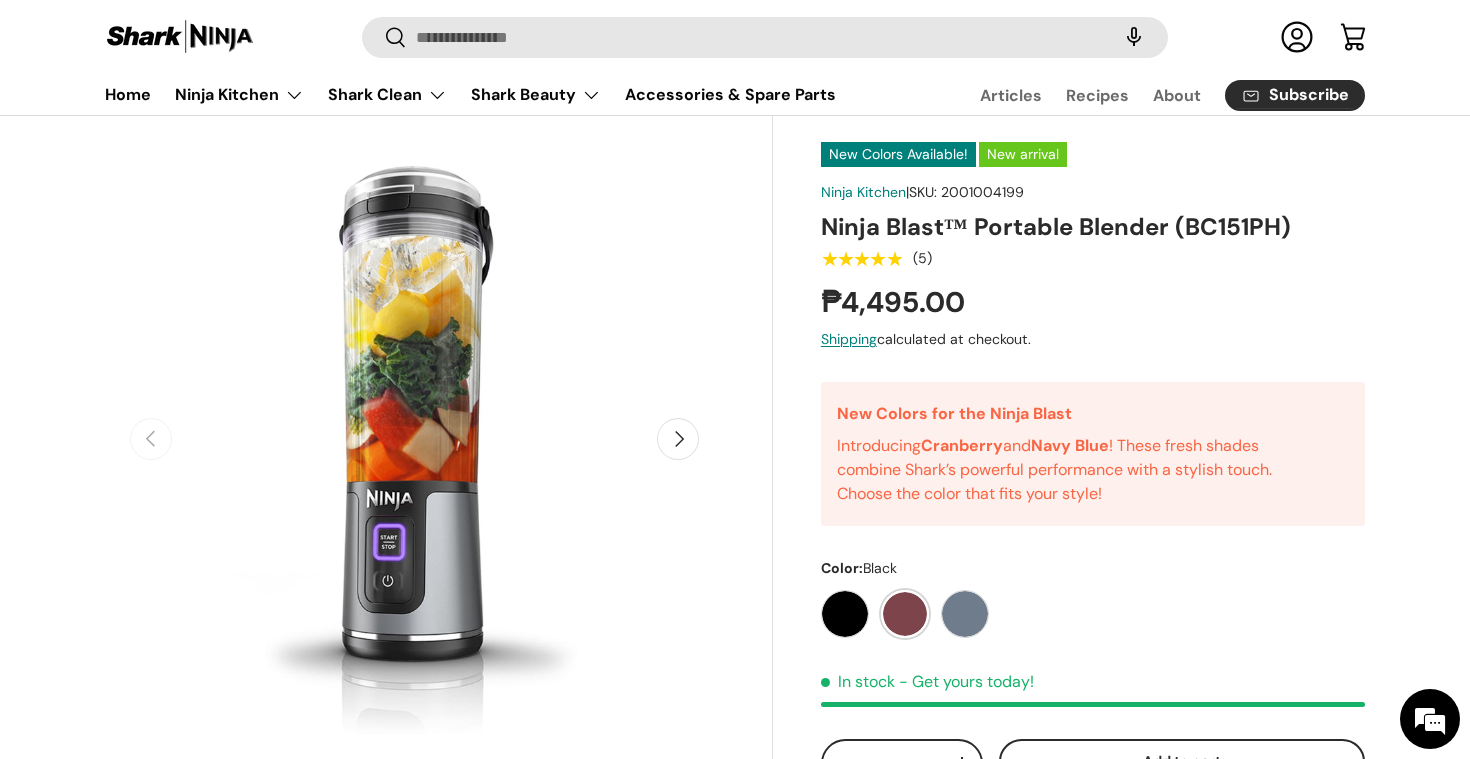 click on "Cranberry" at bounding box center [905, 614] 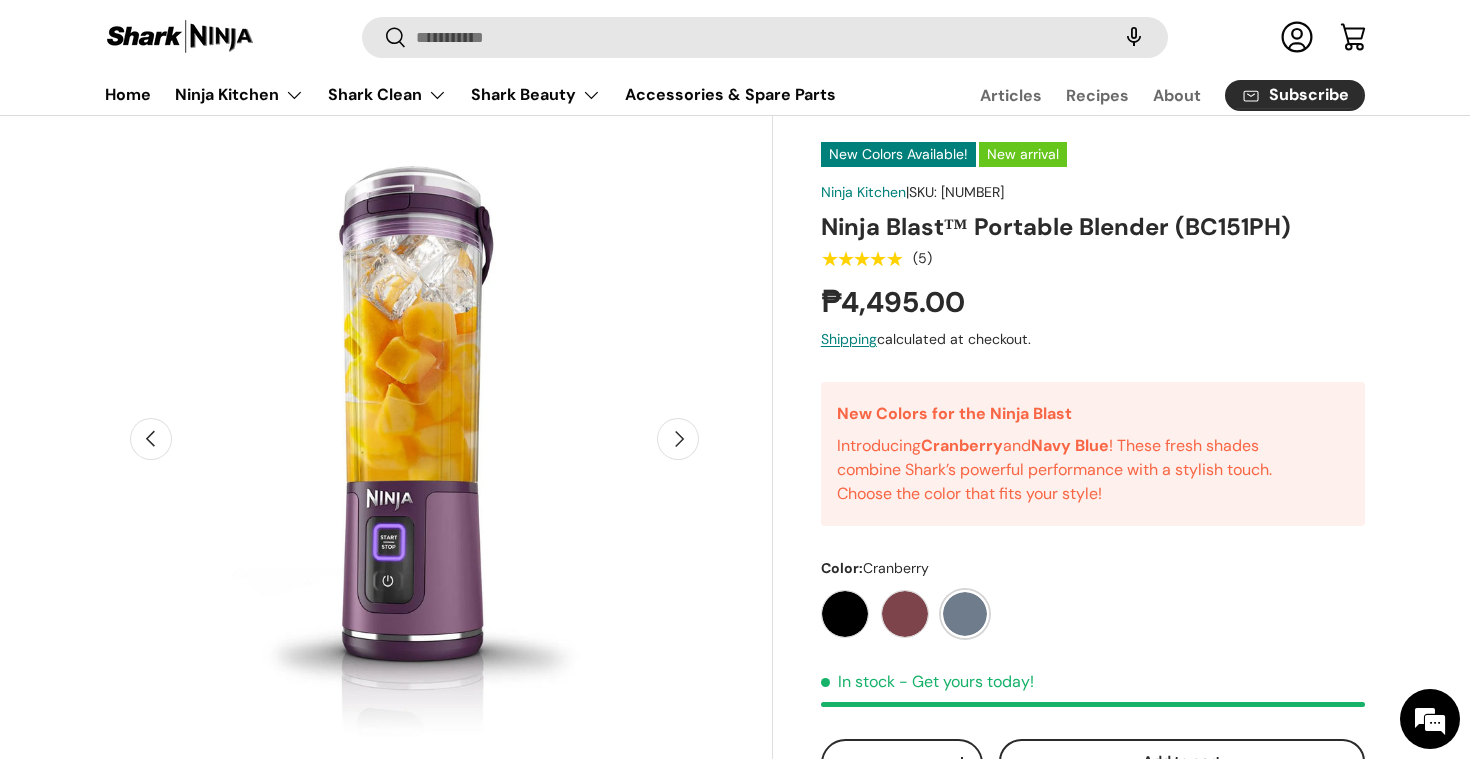 click on "Navy Blue" at bounding box center (965, 614) 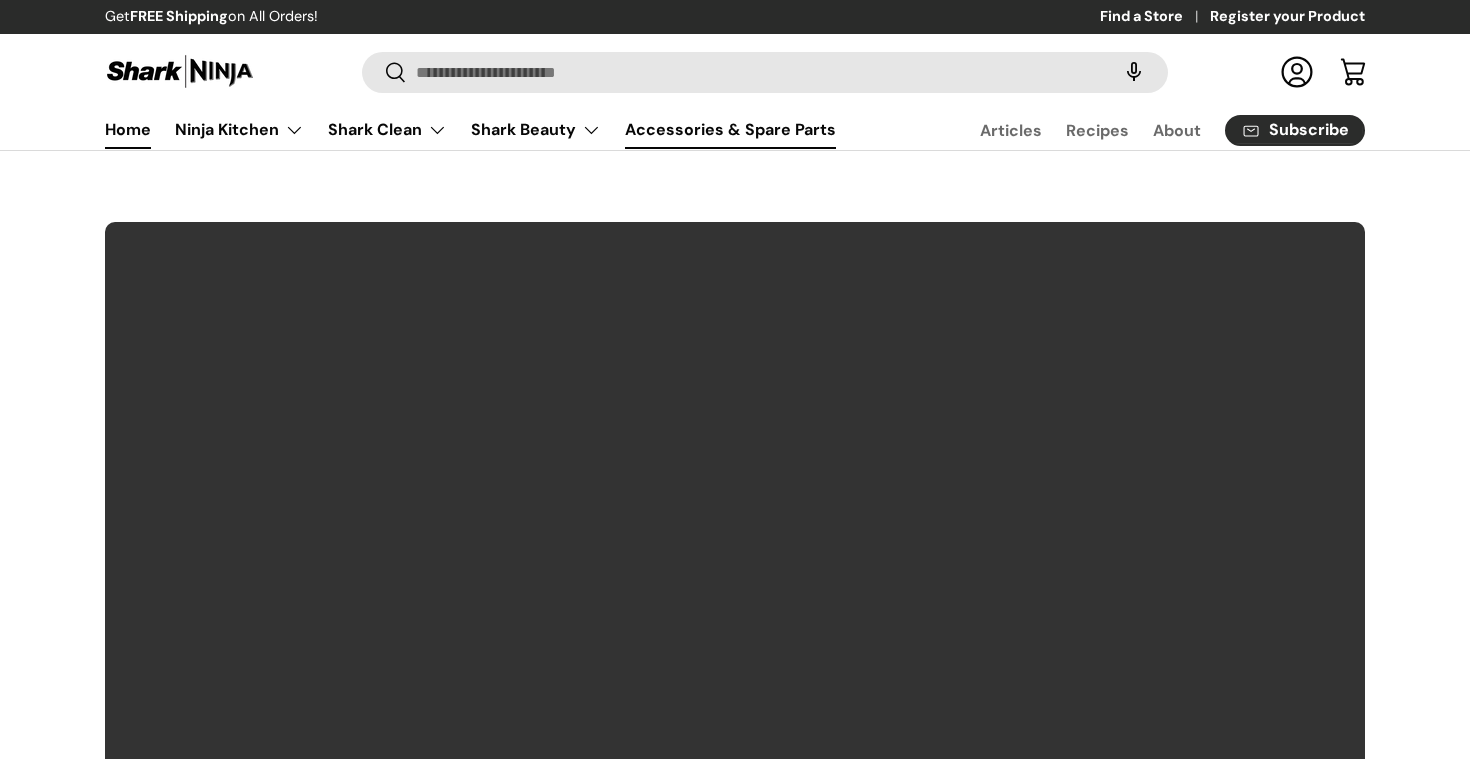 scroll, scrollTop: 0, scrollLeft: 0, axis: both 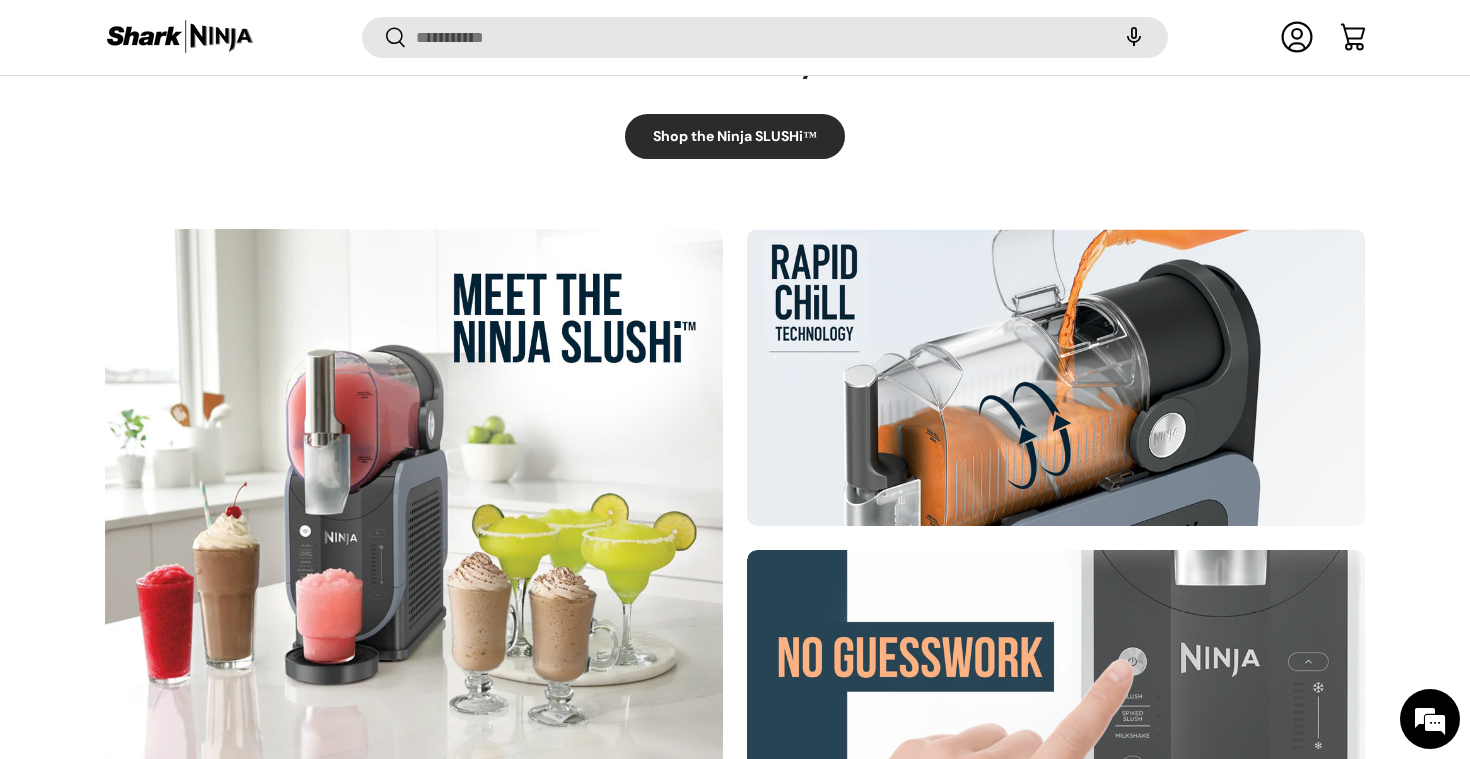 click on "Shop the Ninja SLUSHi™" at bounding box center [735, 136] 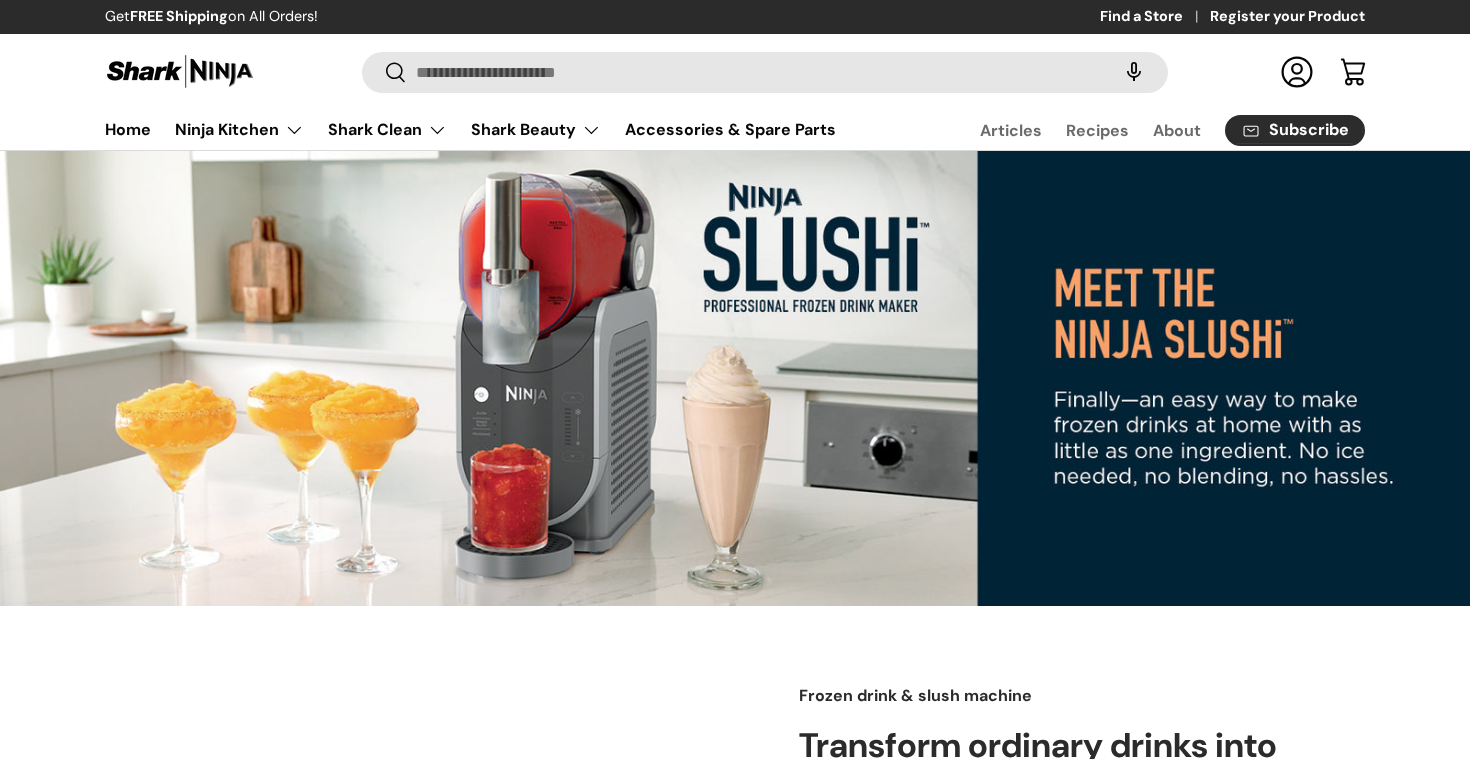 scroll, scrollTop: 0, scrollLeft: 0, axis: both 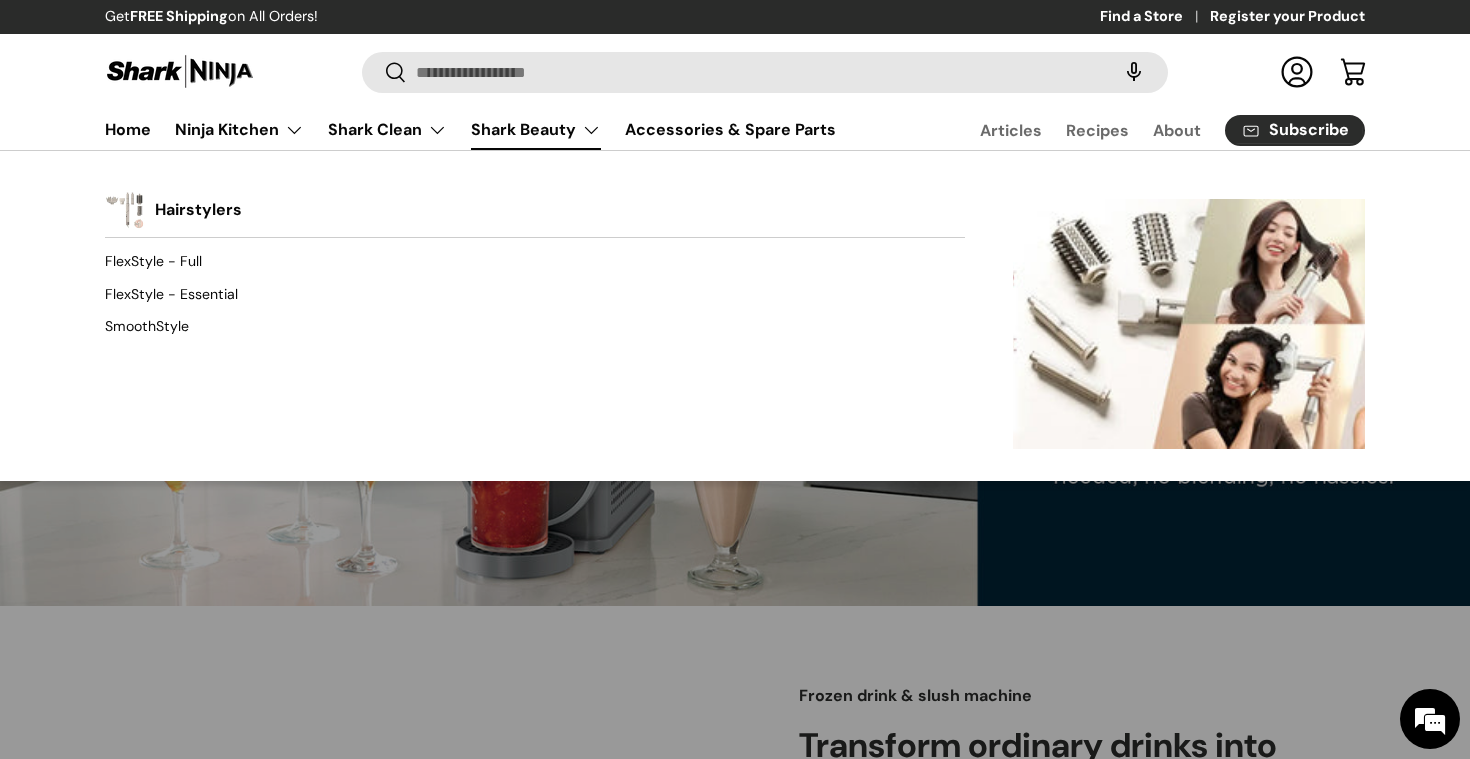 click on "Shark Beauty" at bounding box center [536, 130] 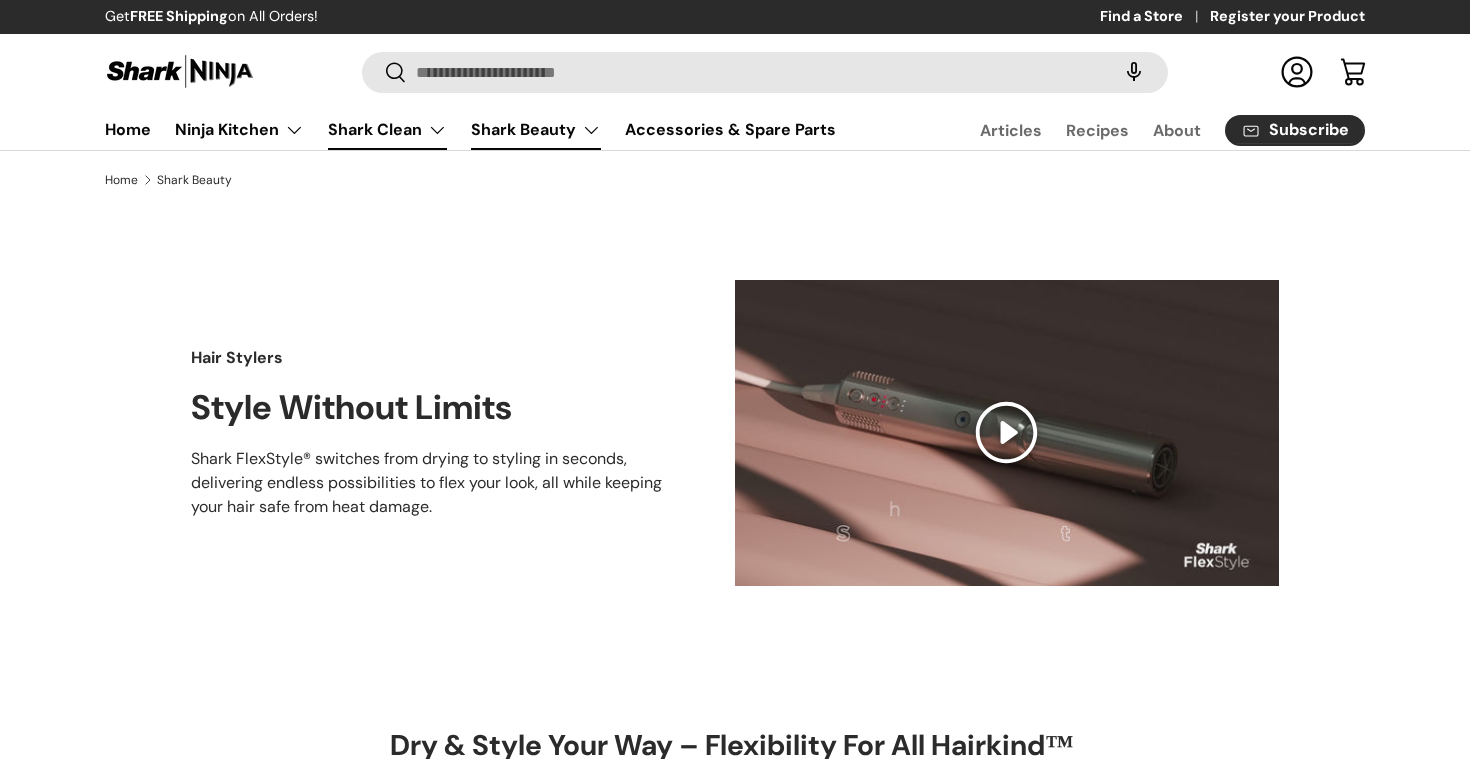 scroll, scrollTop: 0, scrollLeft: 0, axis: both 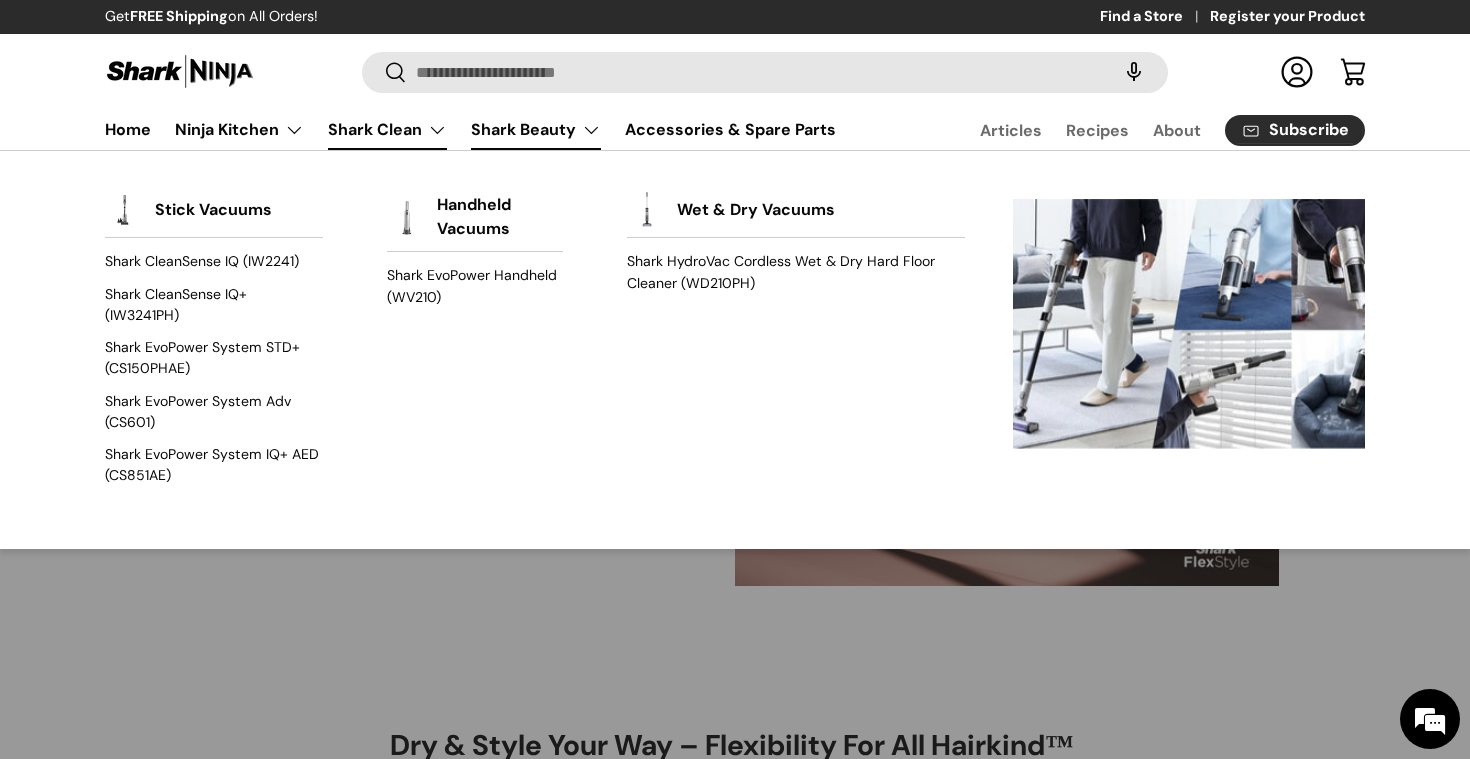 click on "Shark Clean" at bounding box center [387, 130] 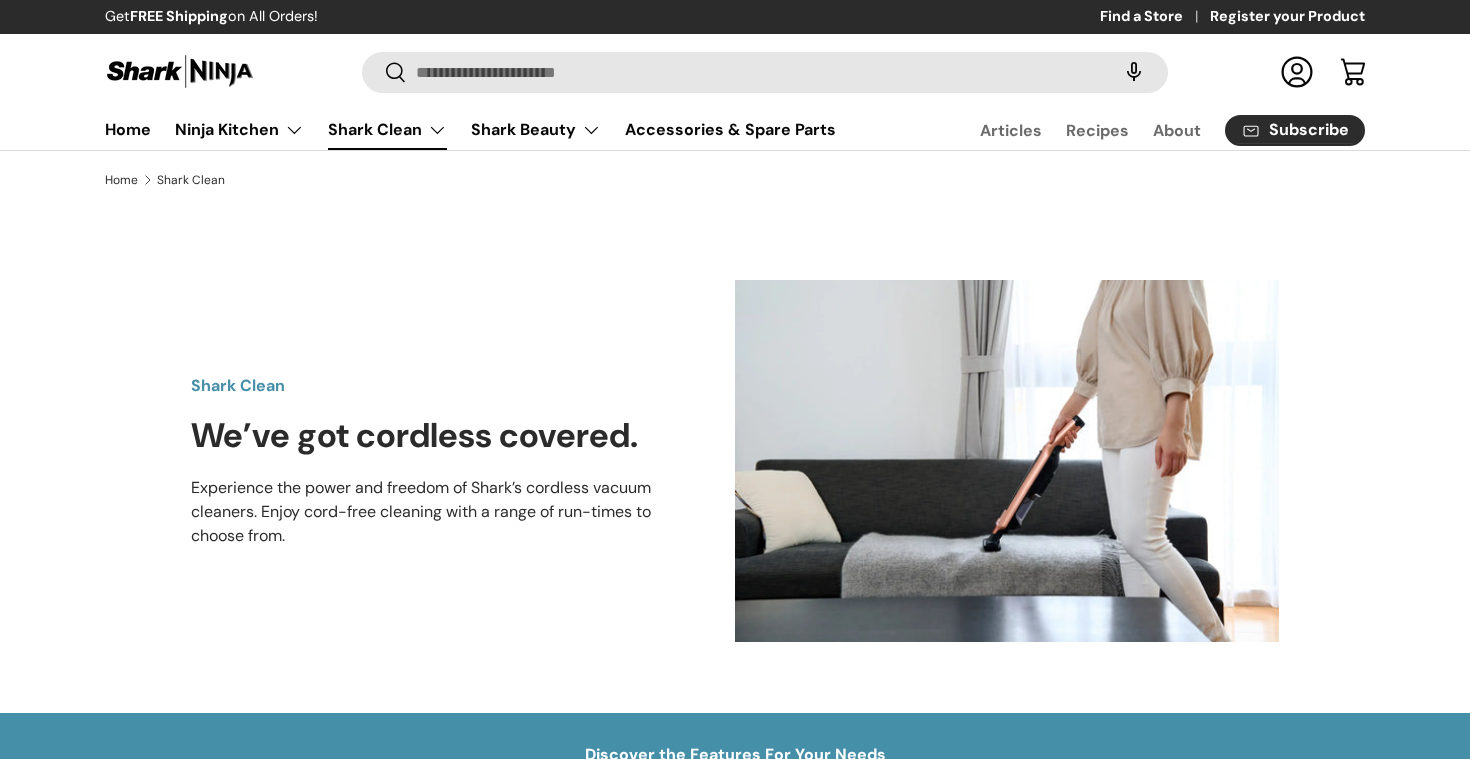 scroll, scrollTop: 0, scrollLeft: 0, axis: both 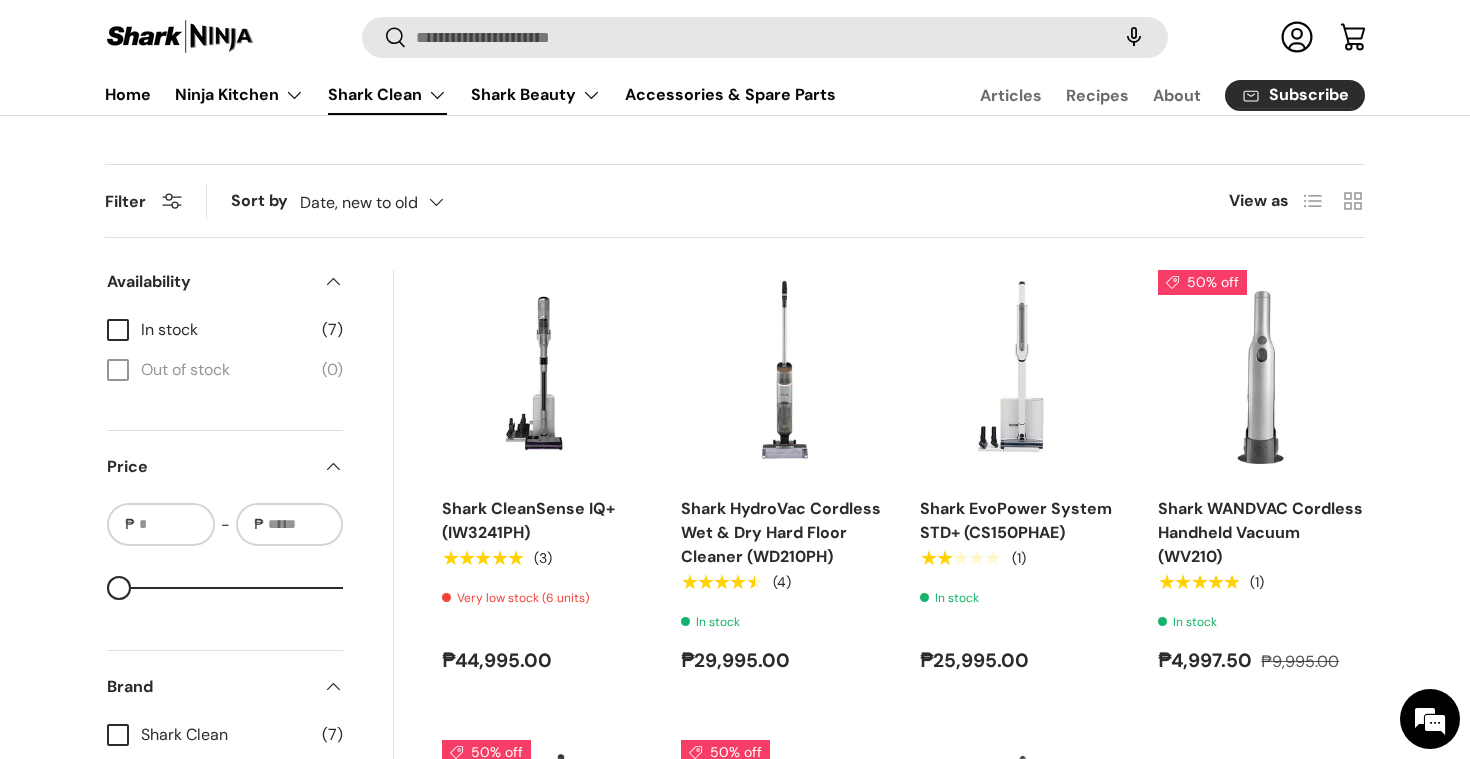 click at bounding box center [180, 37] 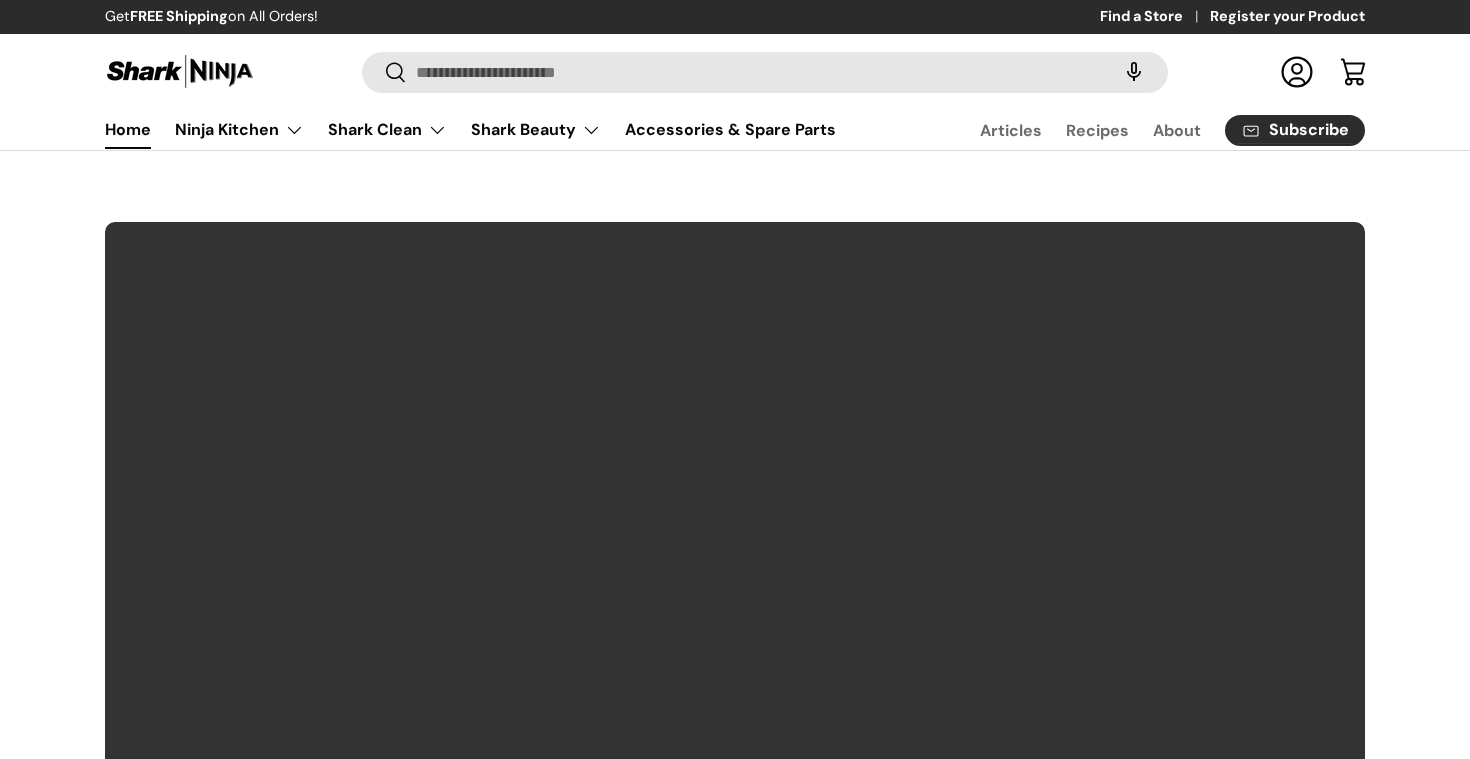scroll, scrollTop: 0, scrollLeft: 0, axis: both 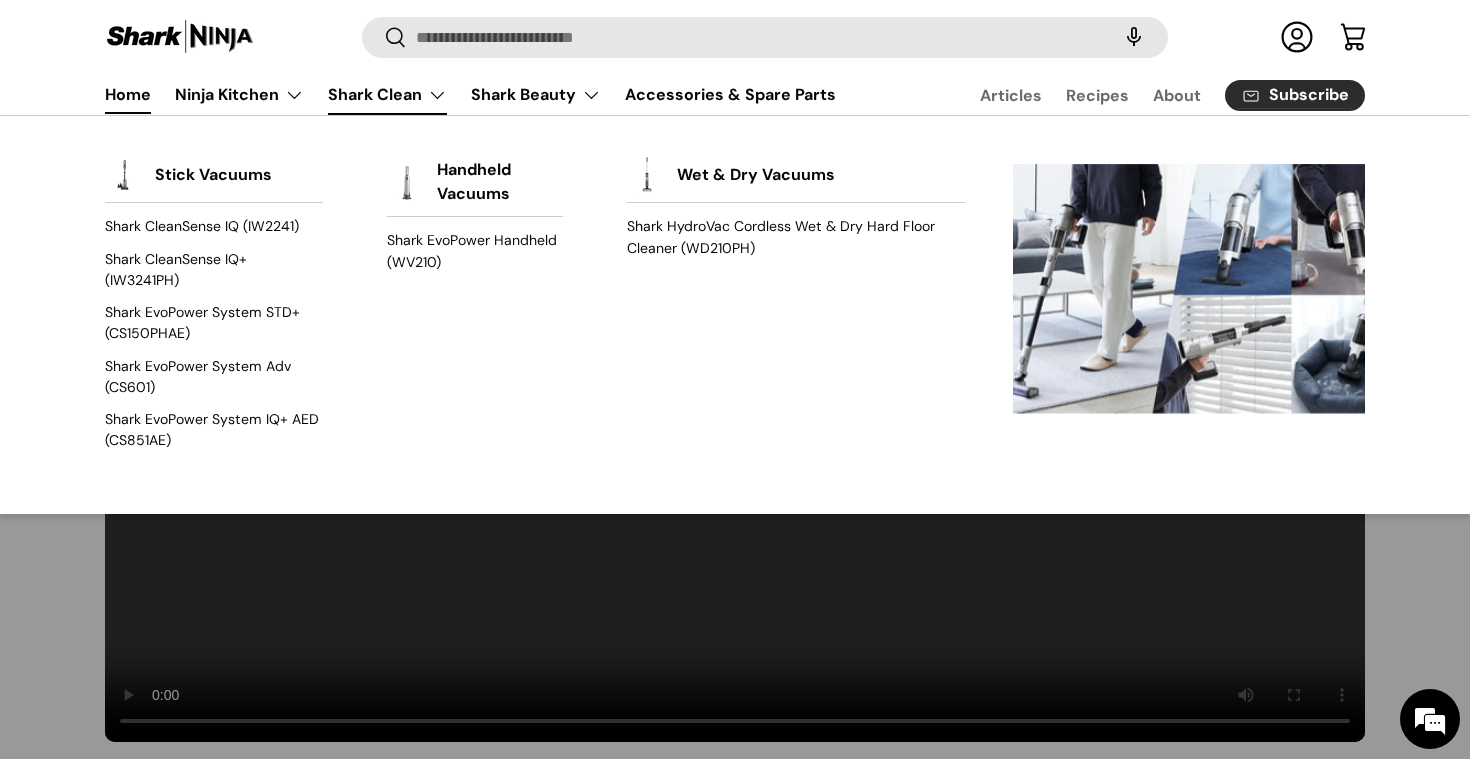 click on "Shark Clean" at bounding box center [387, 95] 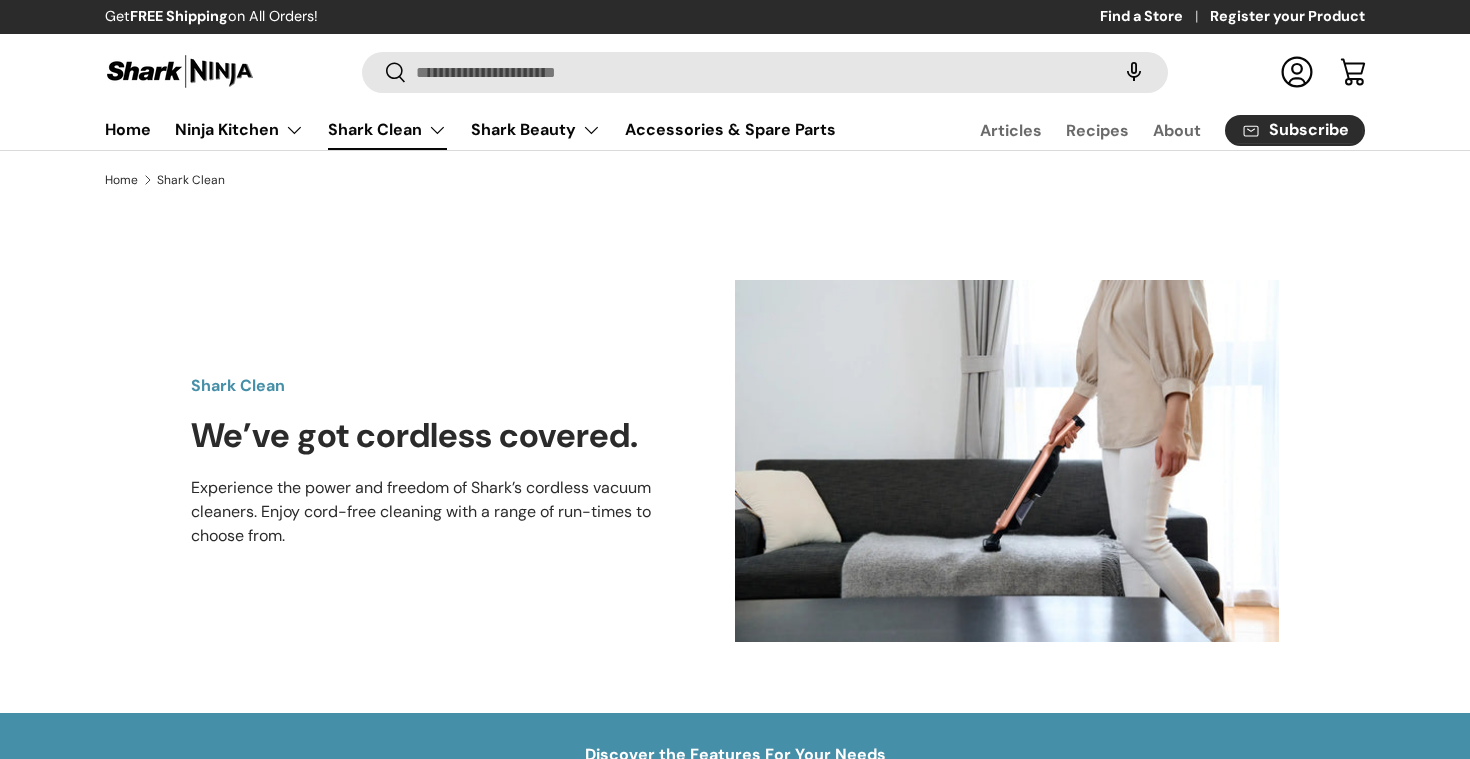scroll, scrollTop: 0, scrollLeft: 0, axis: both 